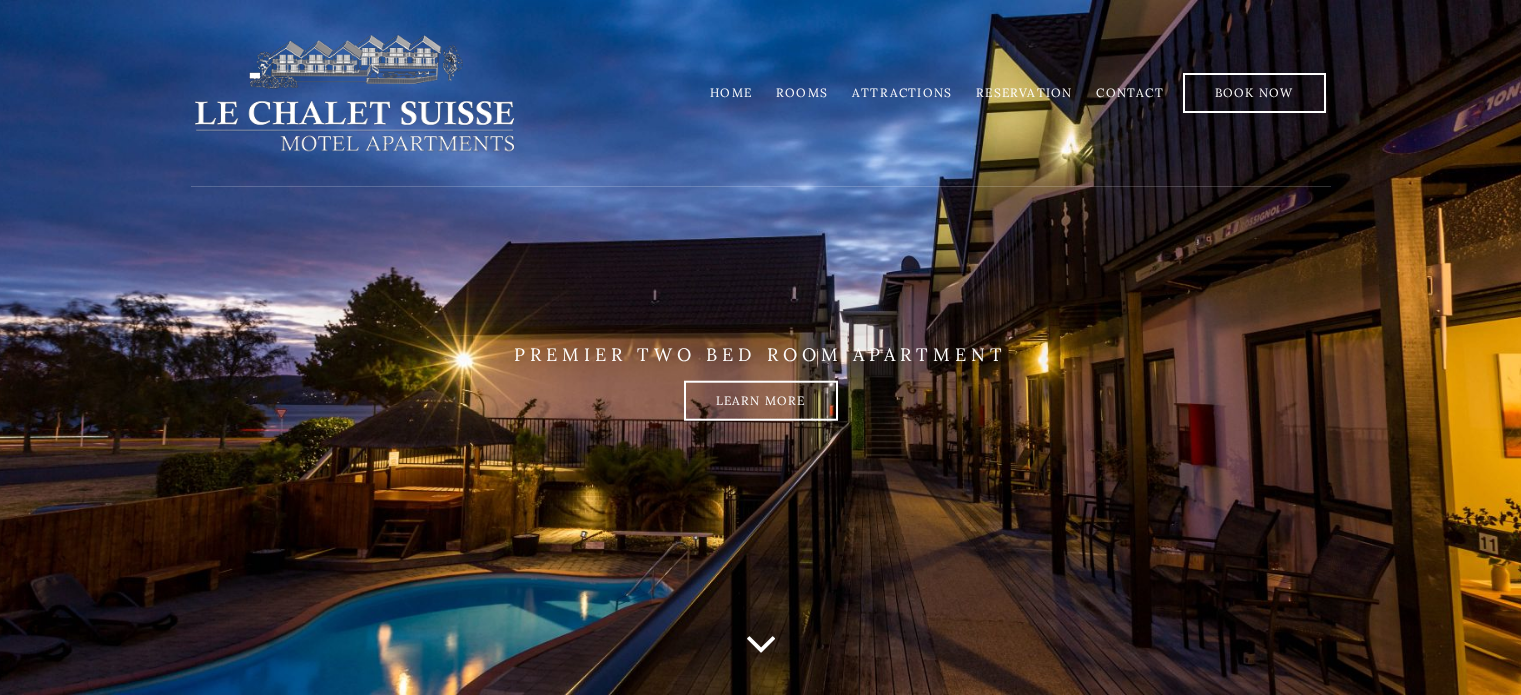 scroll, scrollTop: 0, scrollLeft: 0, axis: both 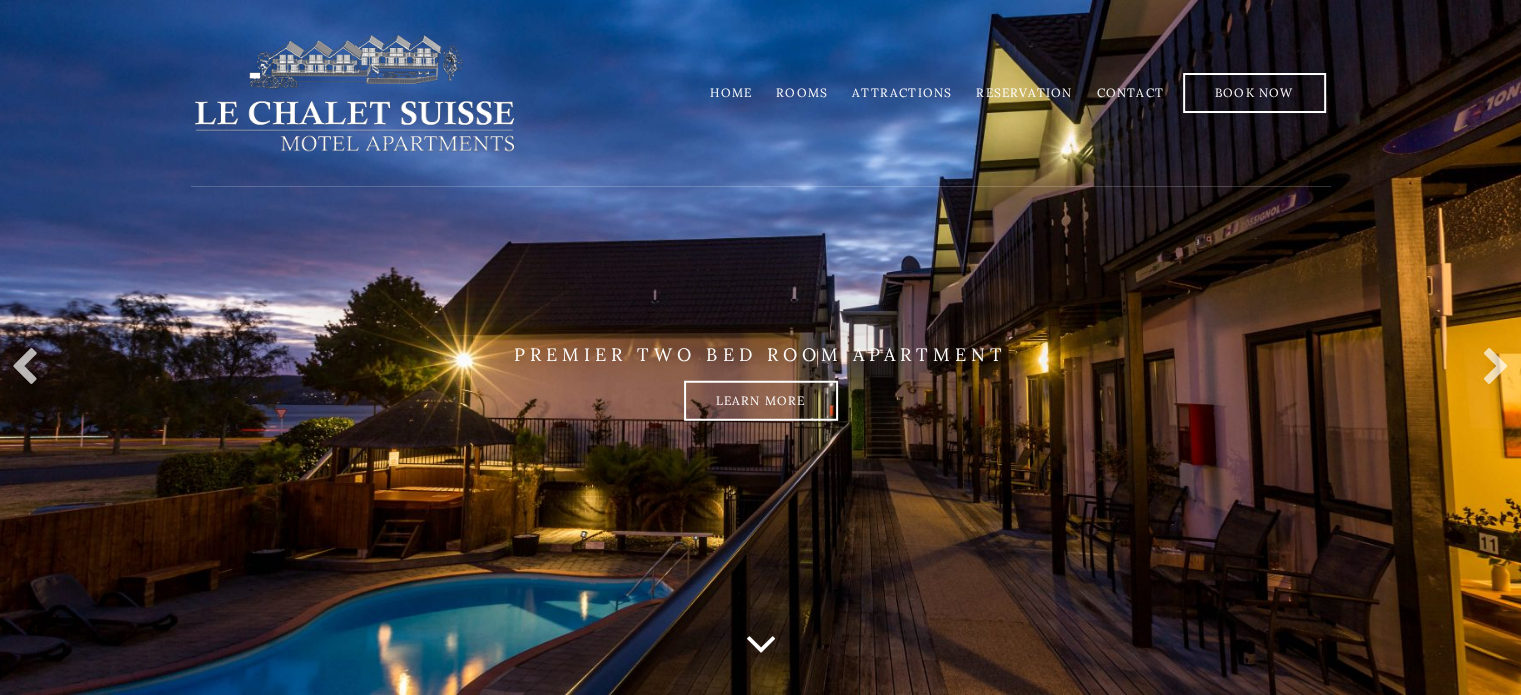 click on "Rooms" at bounding box center (802, 92) 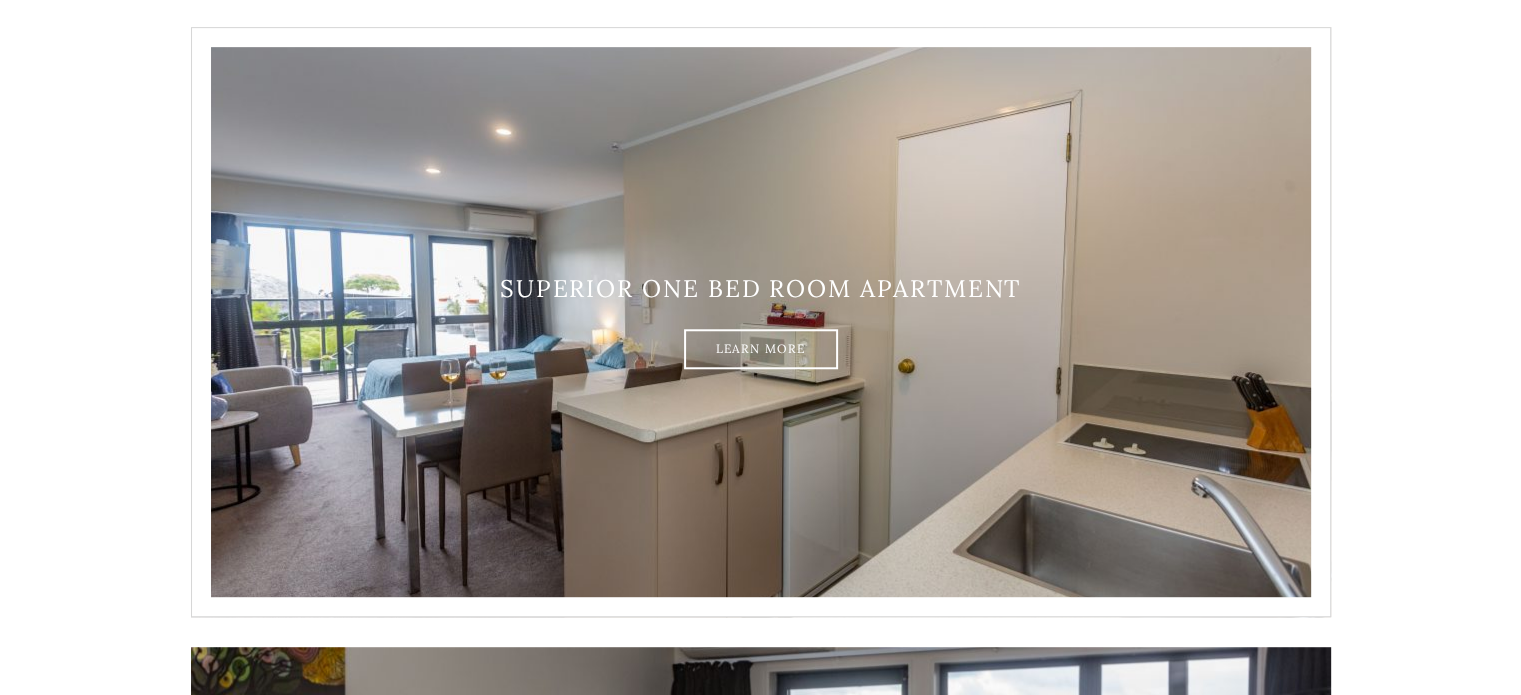 scroll, scrollTop: 1200, scrollLeft: 0, axis: vertical 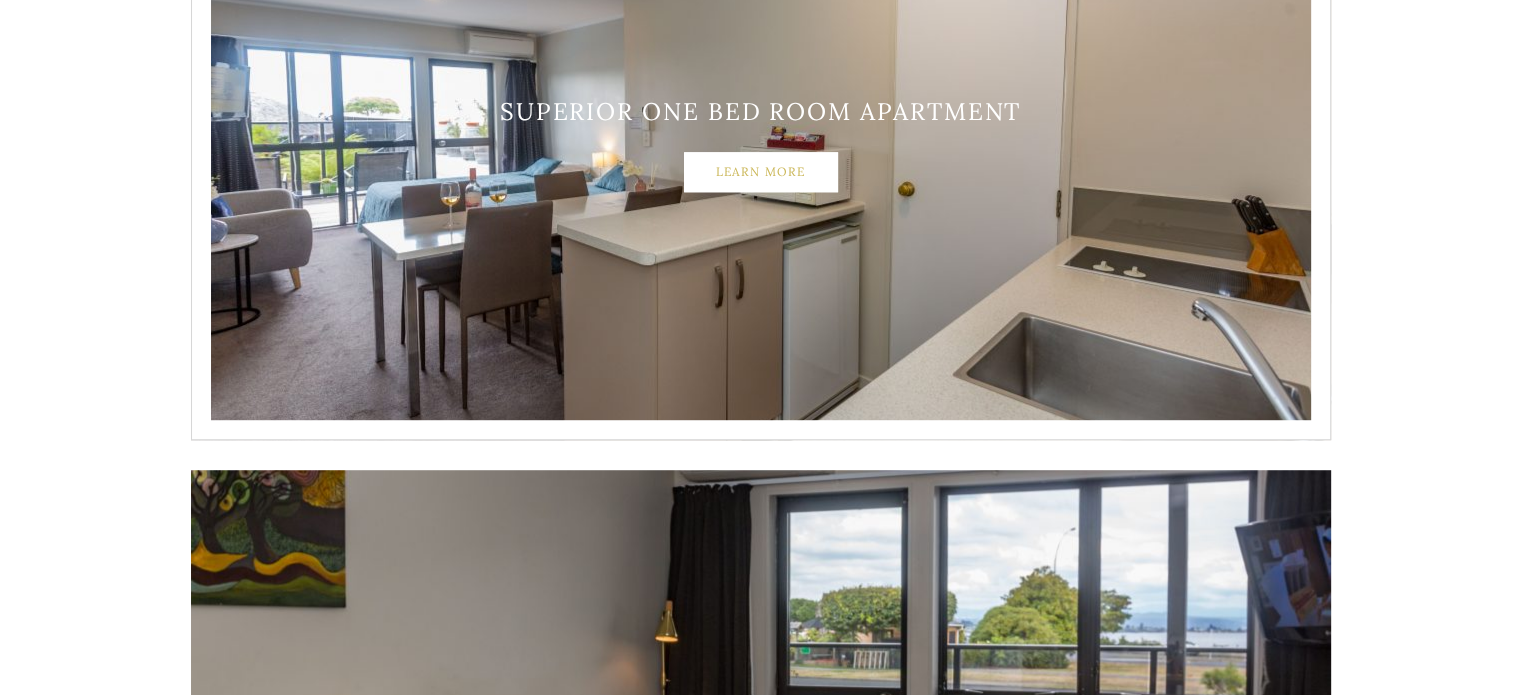 click on "Learn More" at bounding box center [761, 172] 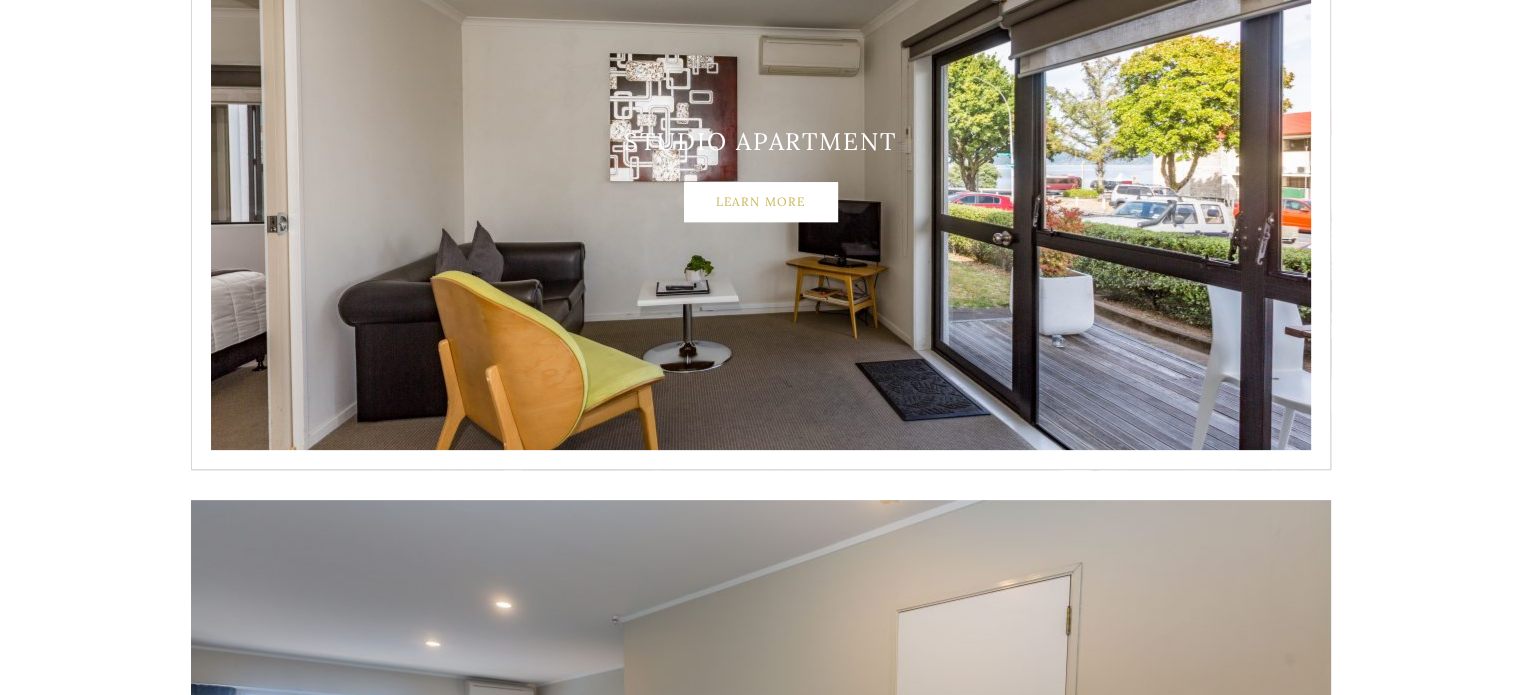 scroll, scrollTop: 400, scrollLeft: 0, axis: vertical 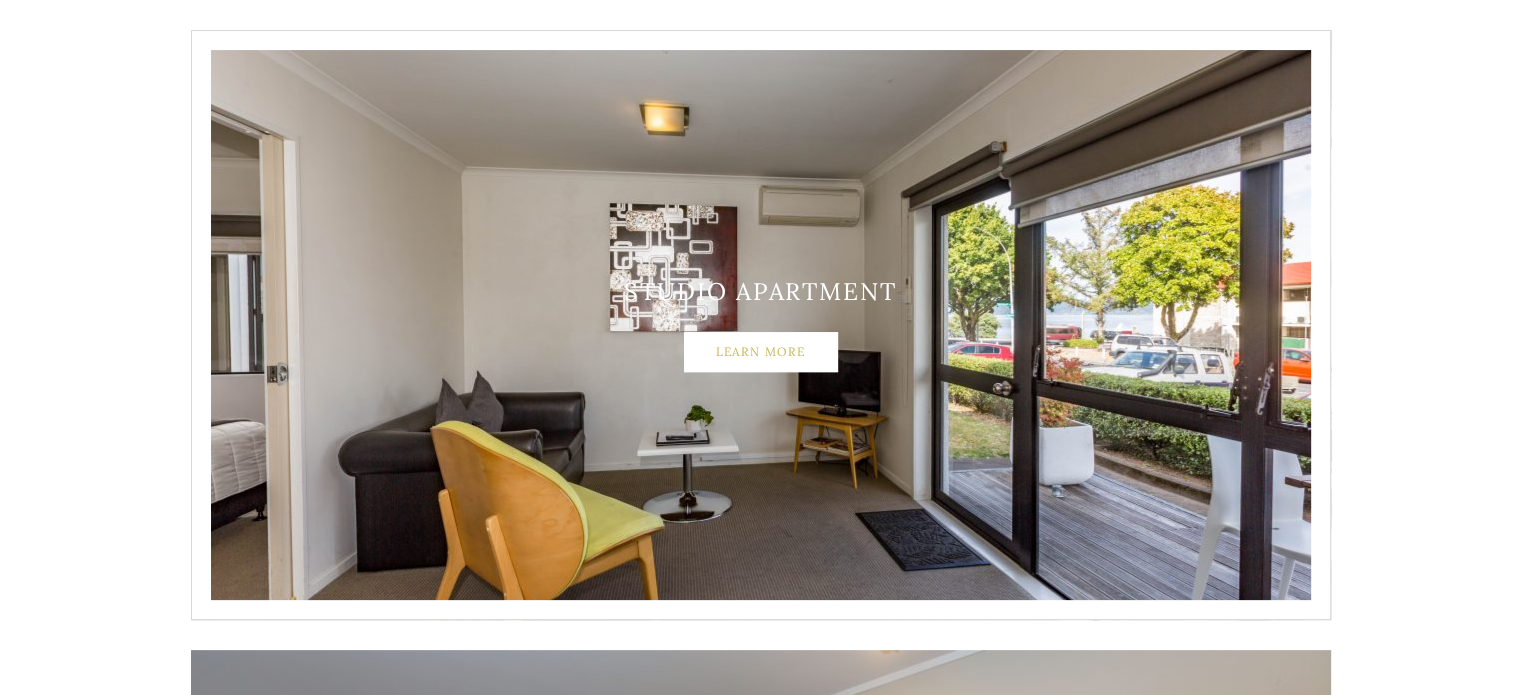 click on "Learn More" at bounding box center [761, 352] 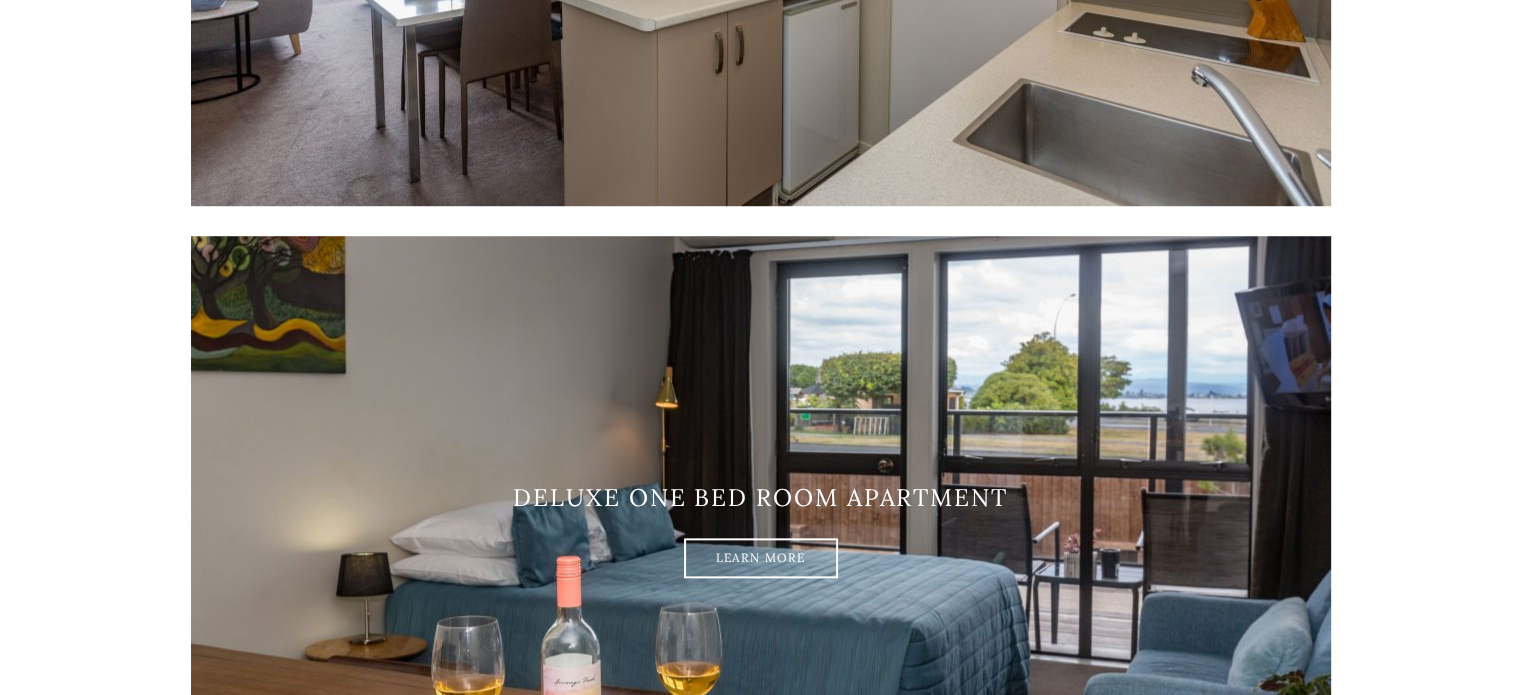 scroll, scrollTop: 1600, scrollLeft: 0, axis: vertical 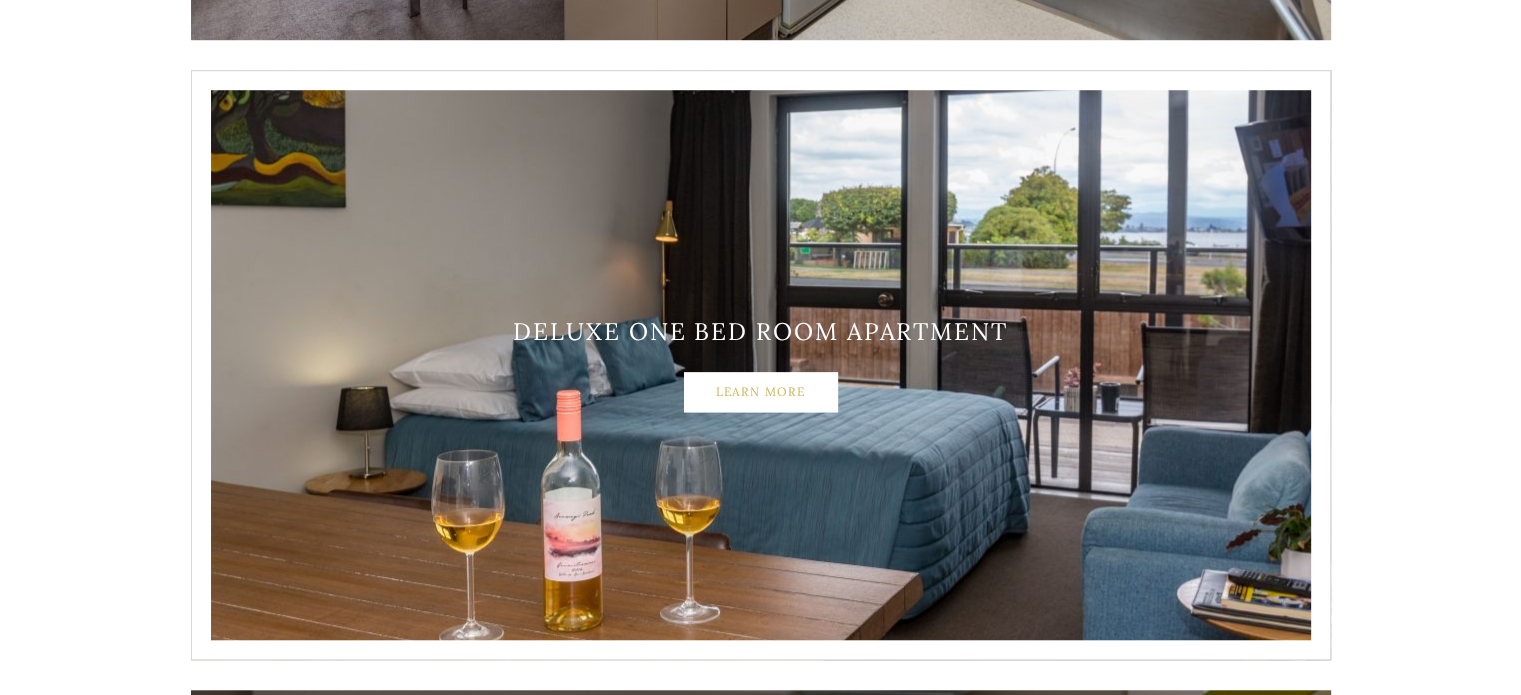 click on "Learn More" at bounding box center (761, 392) 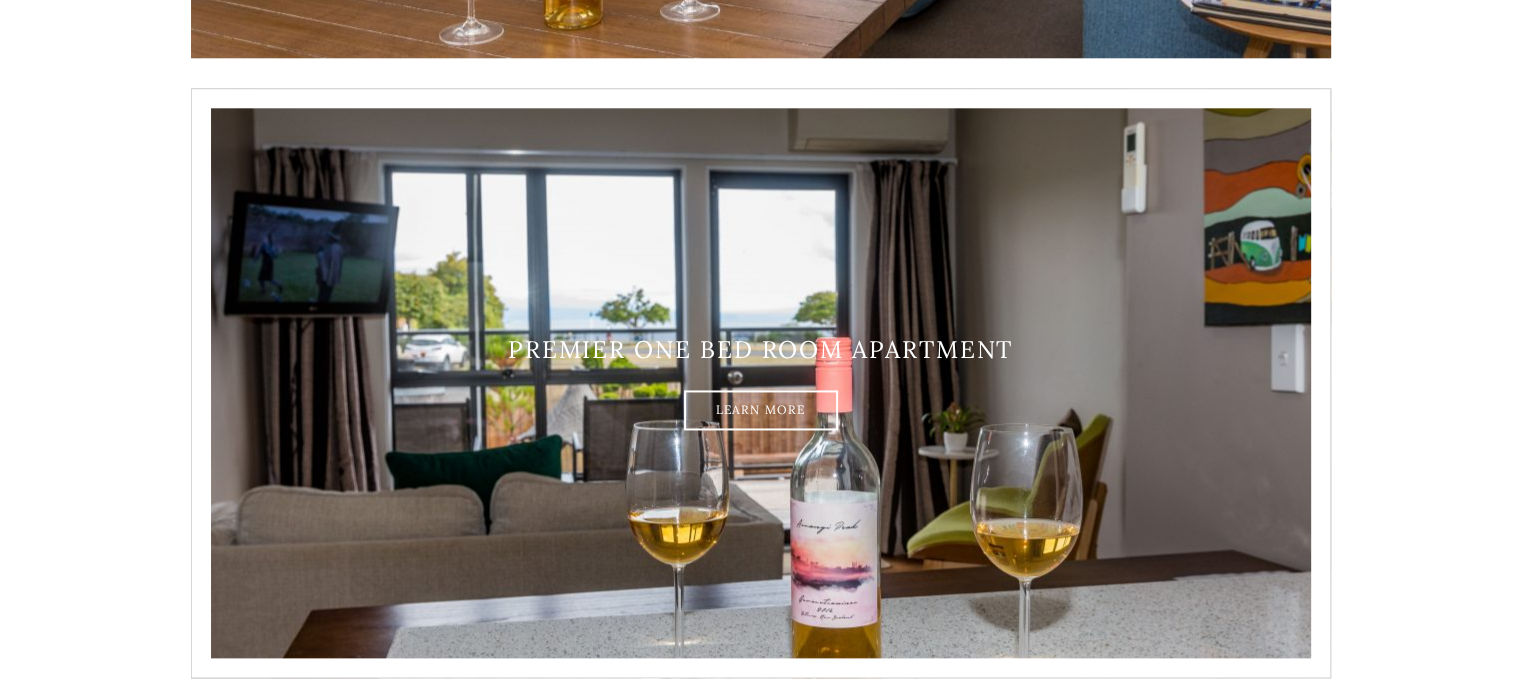 scroll, scrollTop: 2400, scrollLeft: 0, axis: vertical 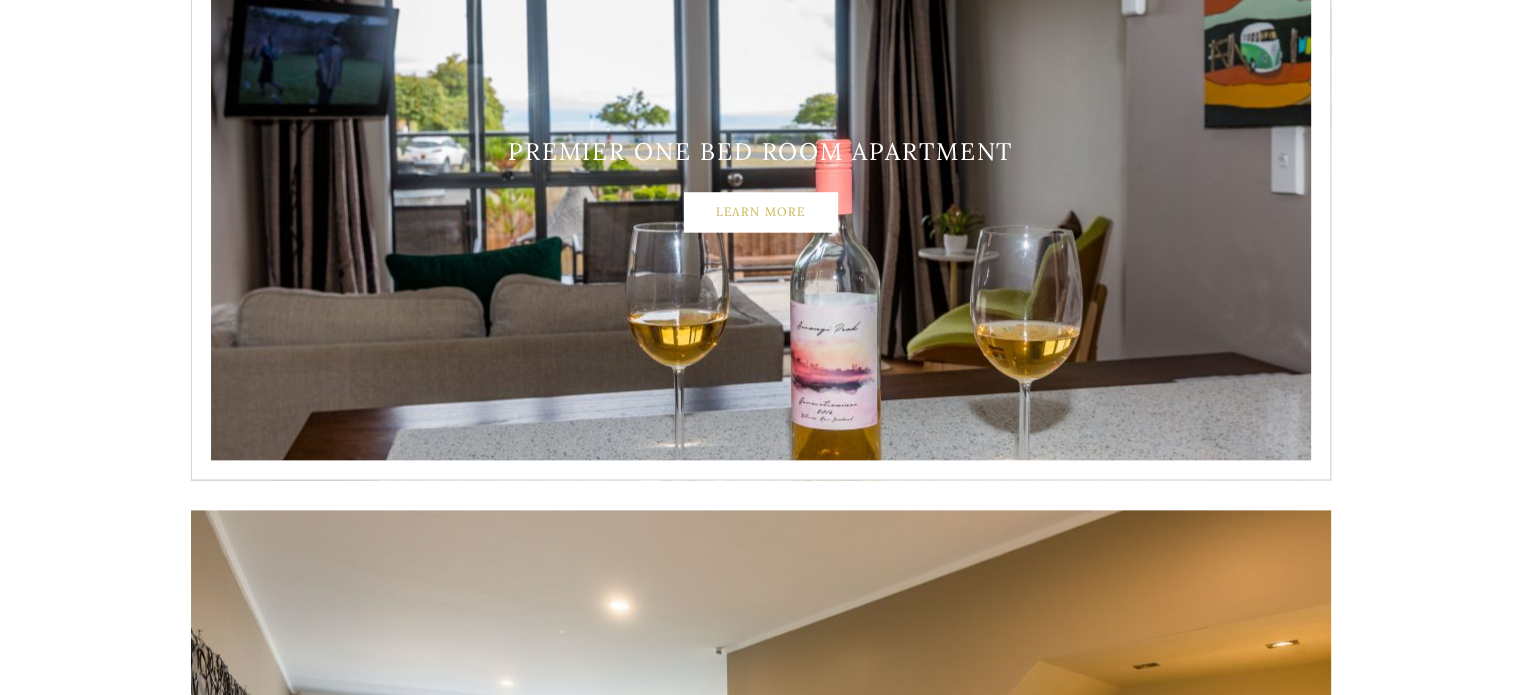 click on "Learn More" at bounding box center (761, 212) 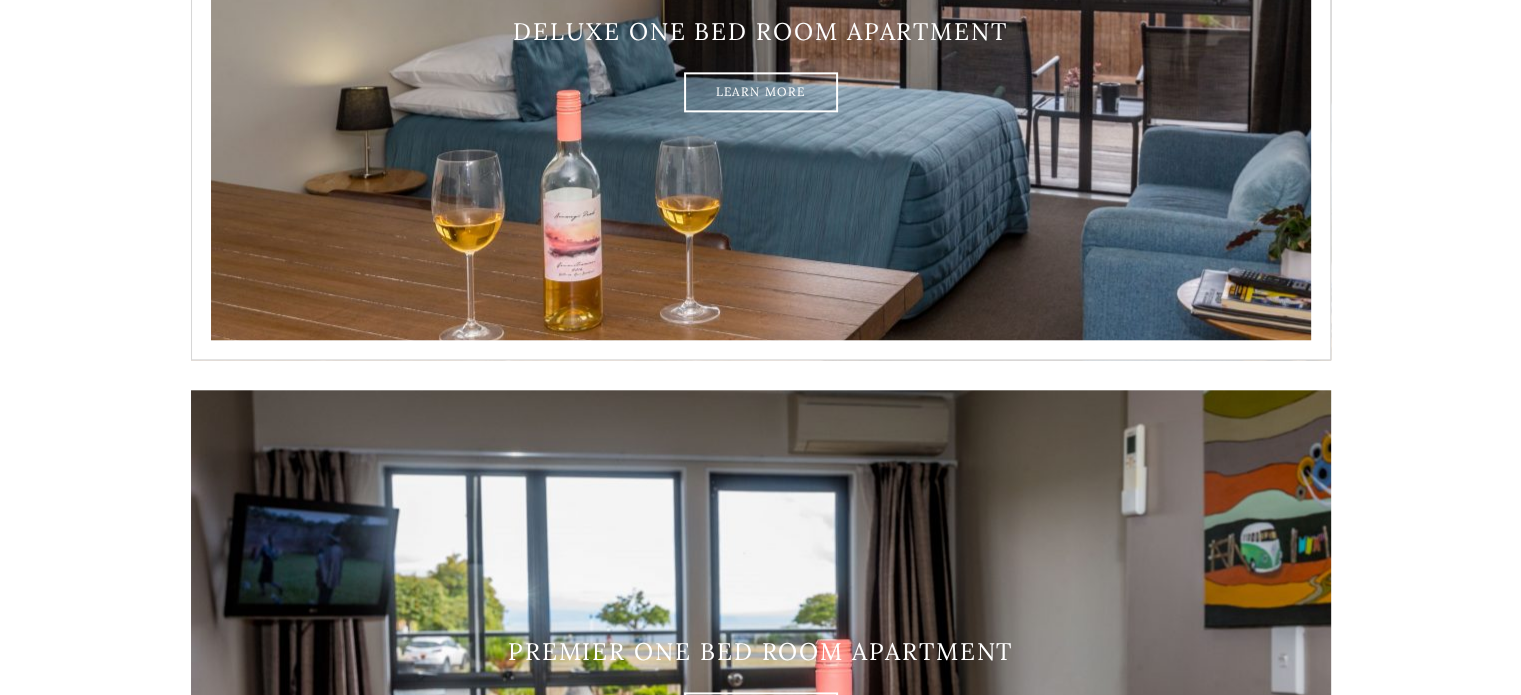 scroll, scrollTop: 1800, scrollLeft: 0, axis: vertical 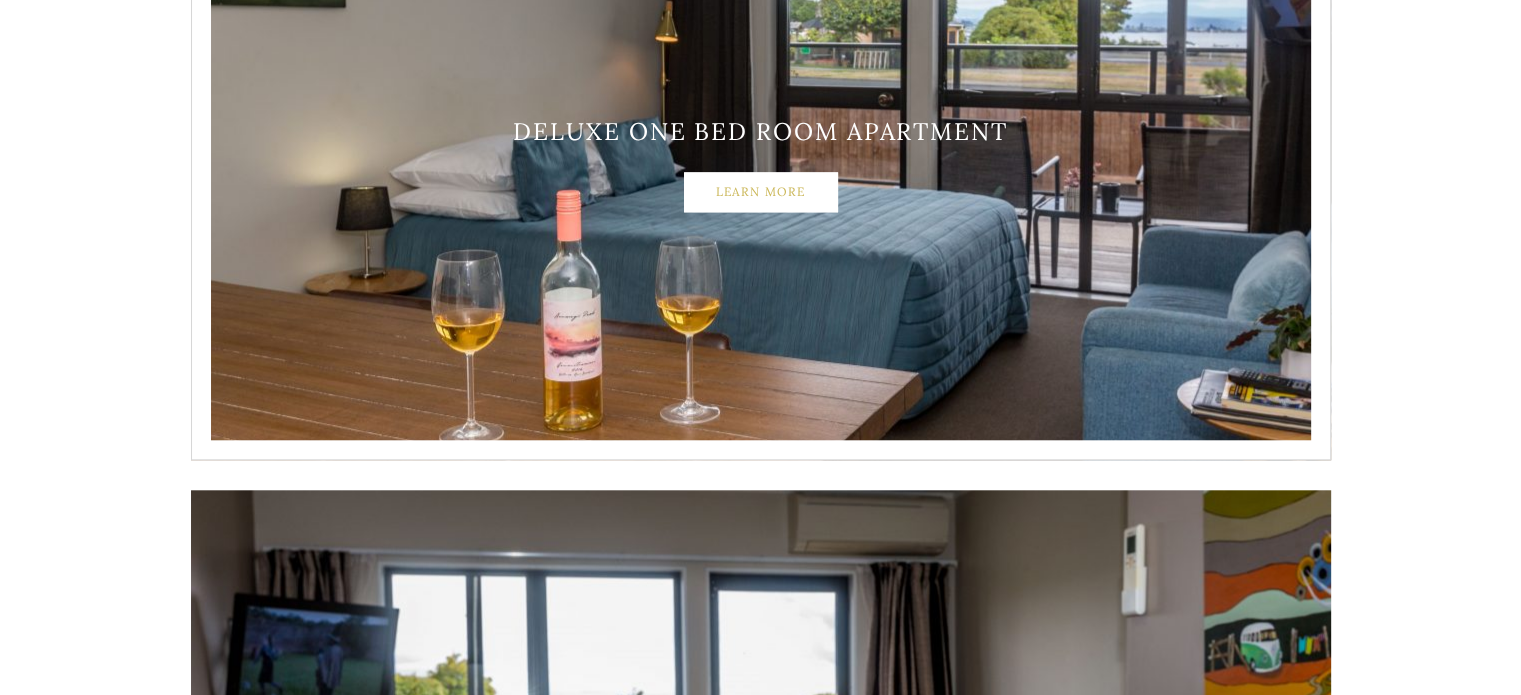 click on "Learn More" at bounding box center [761, 192] 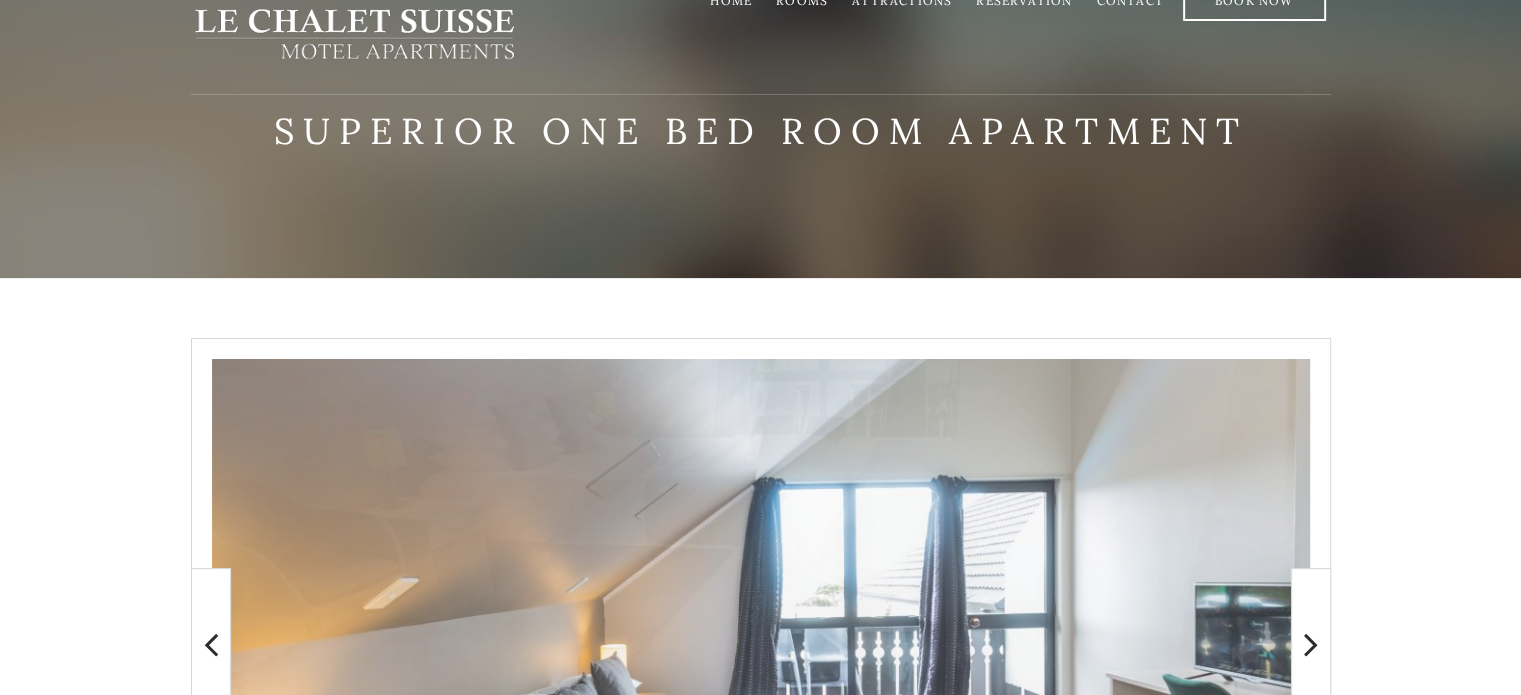 scroll, scrollTop: 0, scrollLeft: 0, axis: both 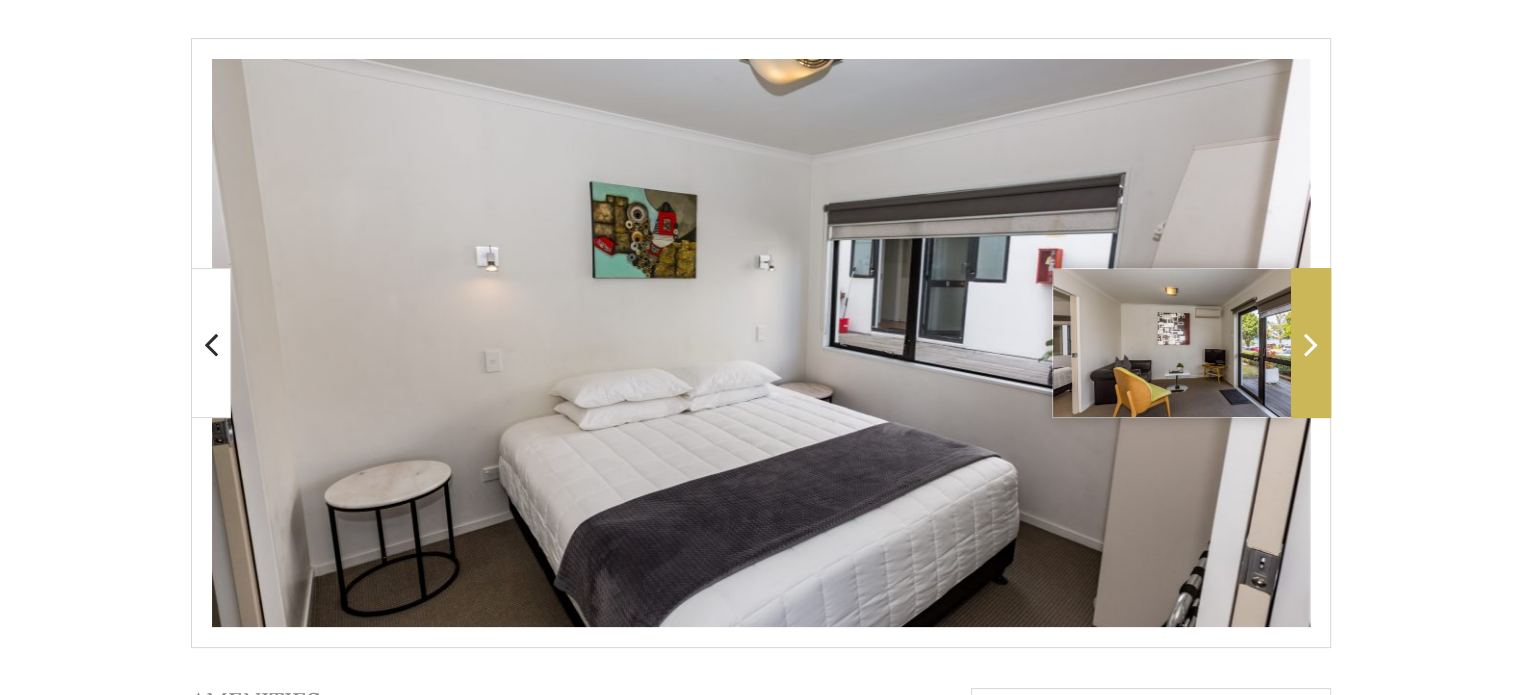 click at bounding box center (1311, 344) 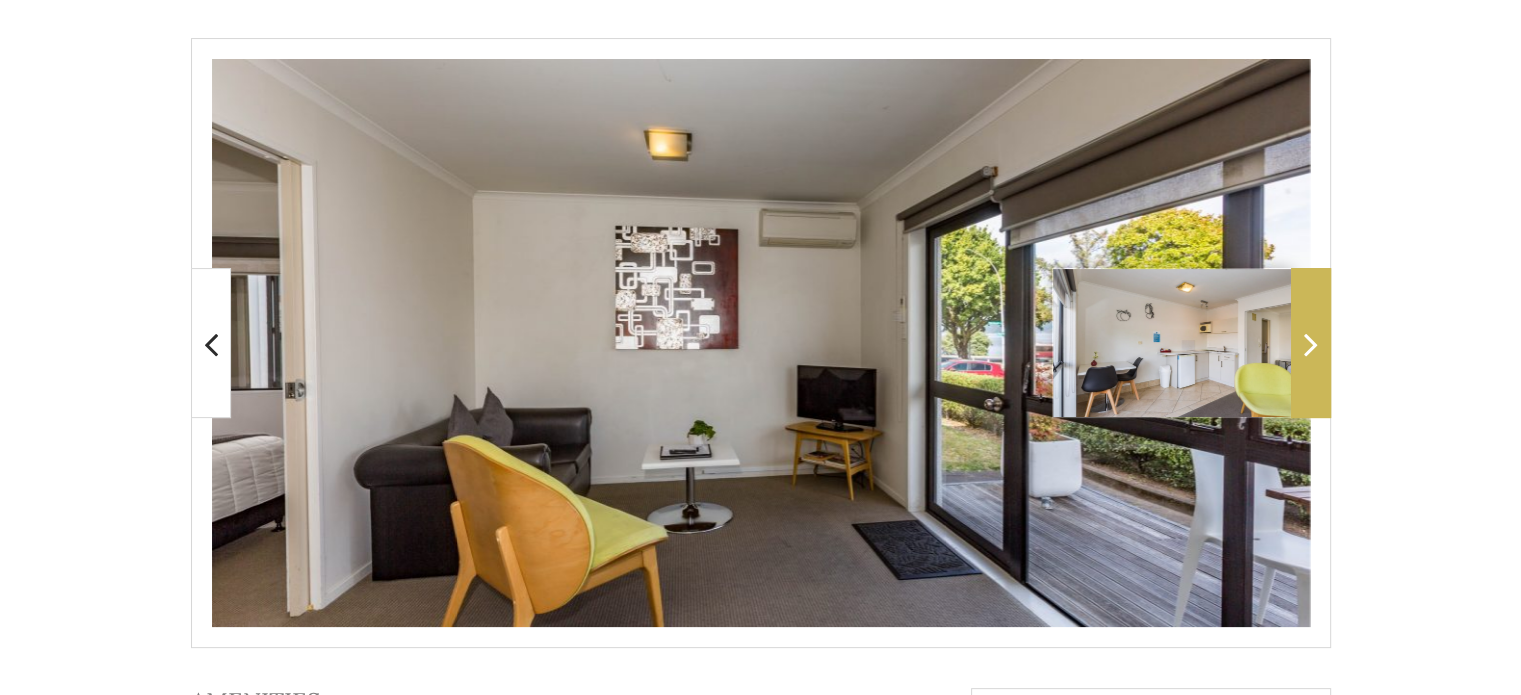 click at bounding box center (1311, 343) 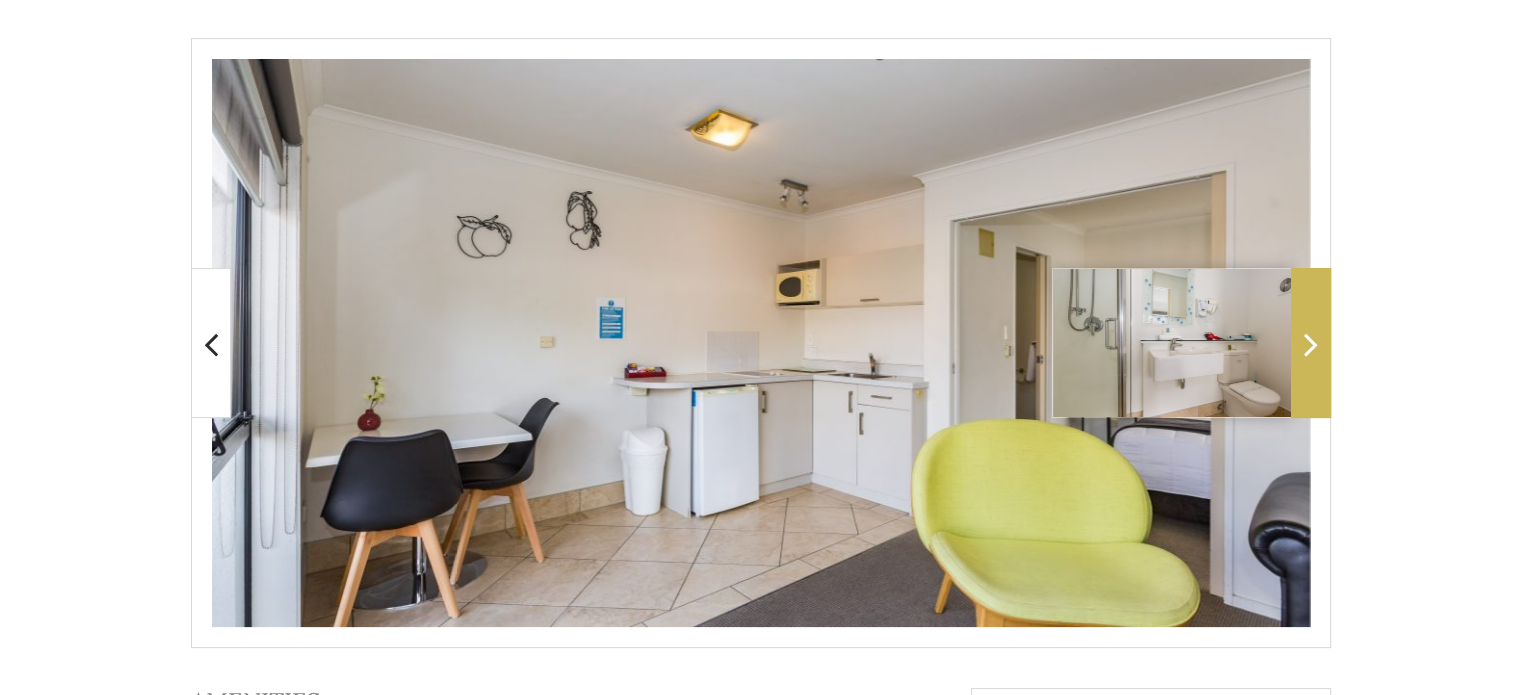 click at bounding box center (1311, 343) 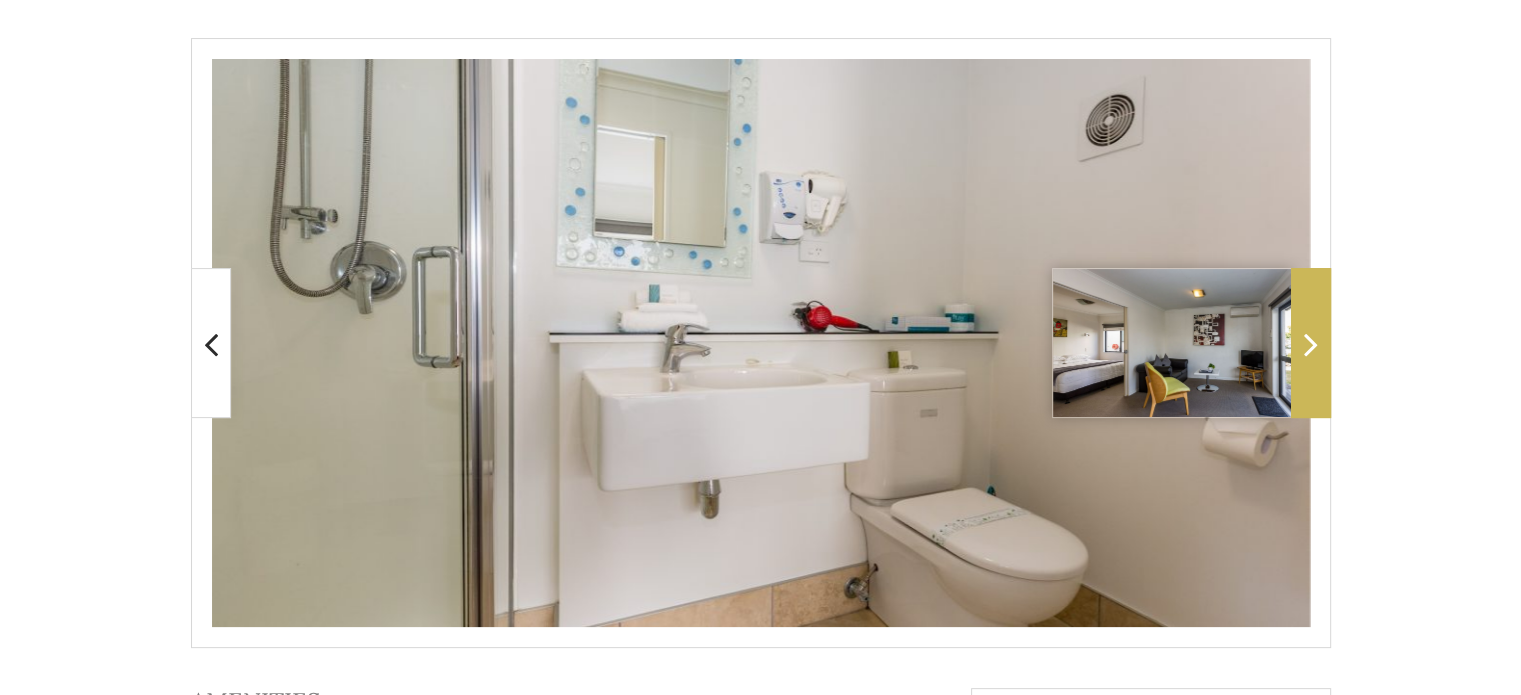 click at bounding box center (1311, 343) 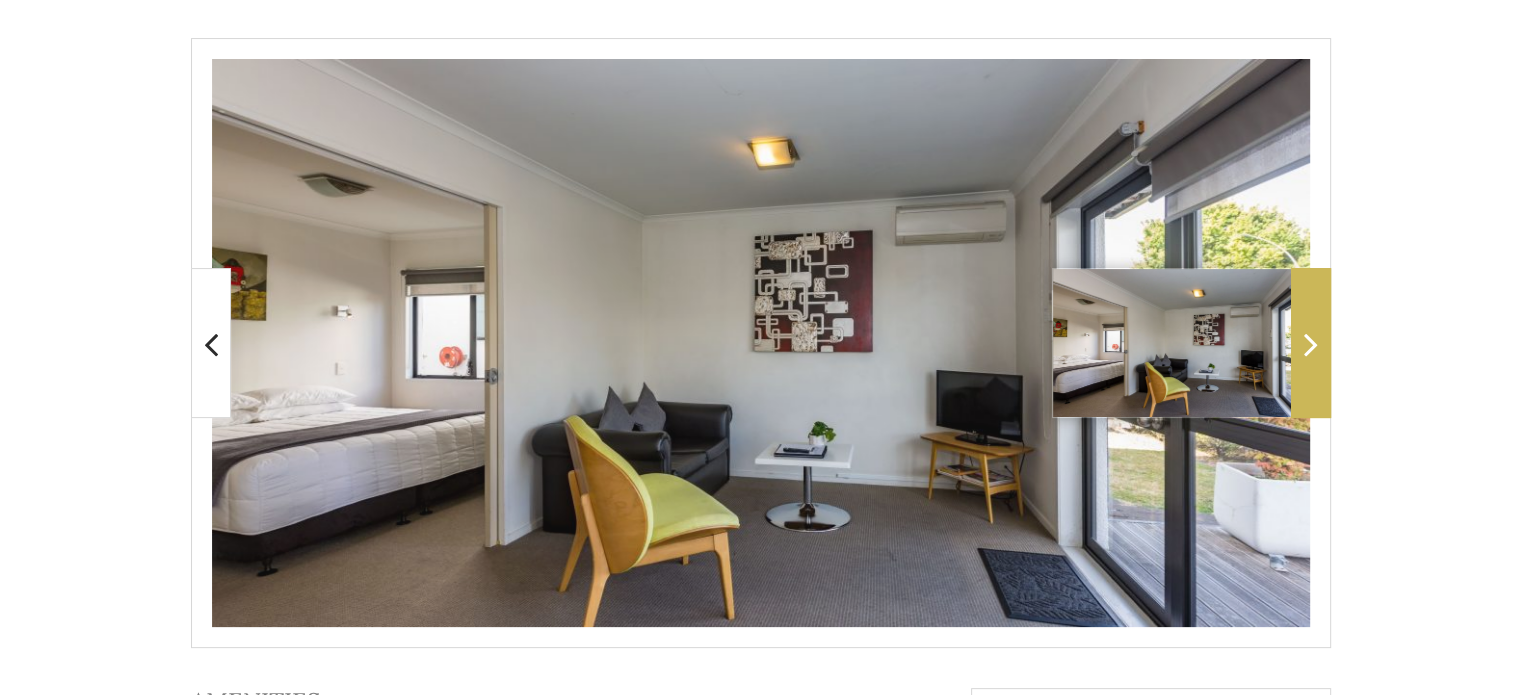 click at bounding box center (1311, 343) 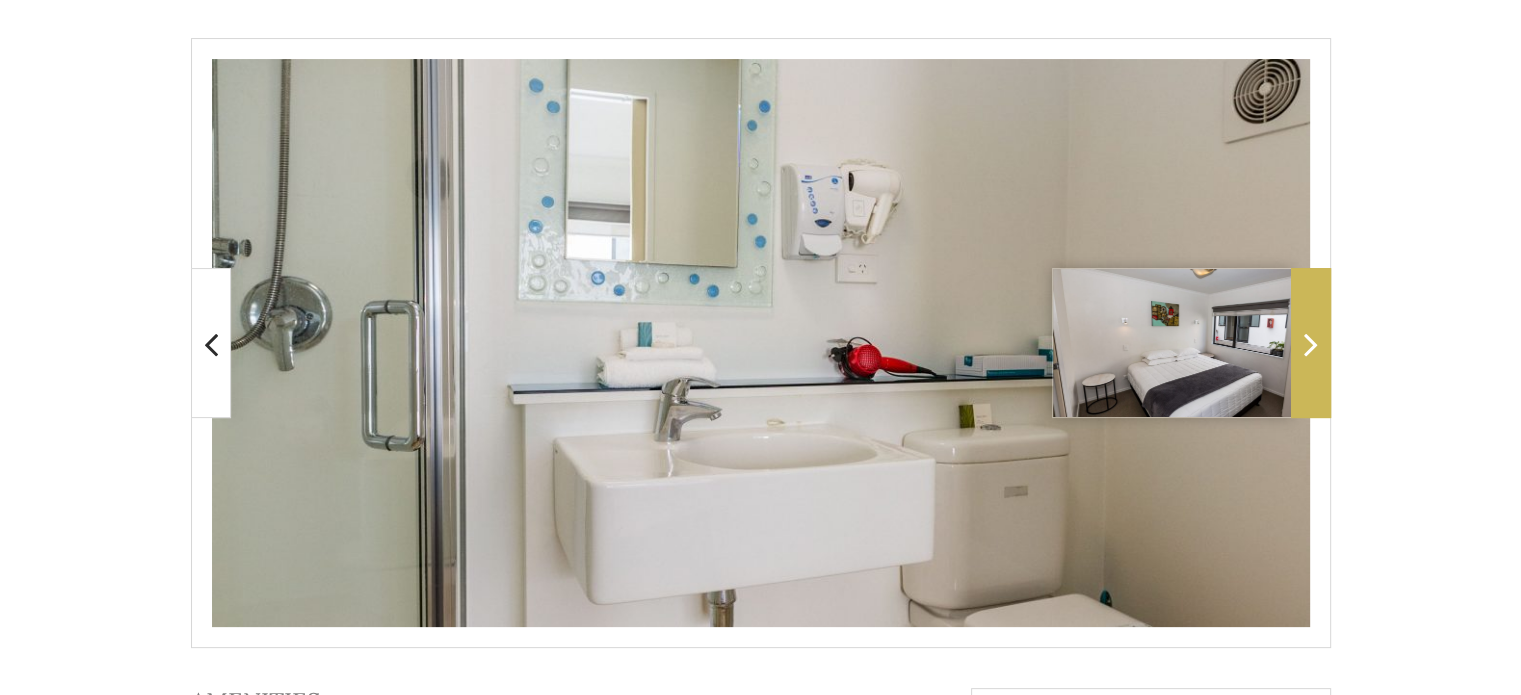 click at bounding box center (1311, 343) 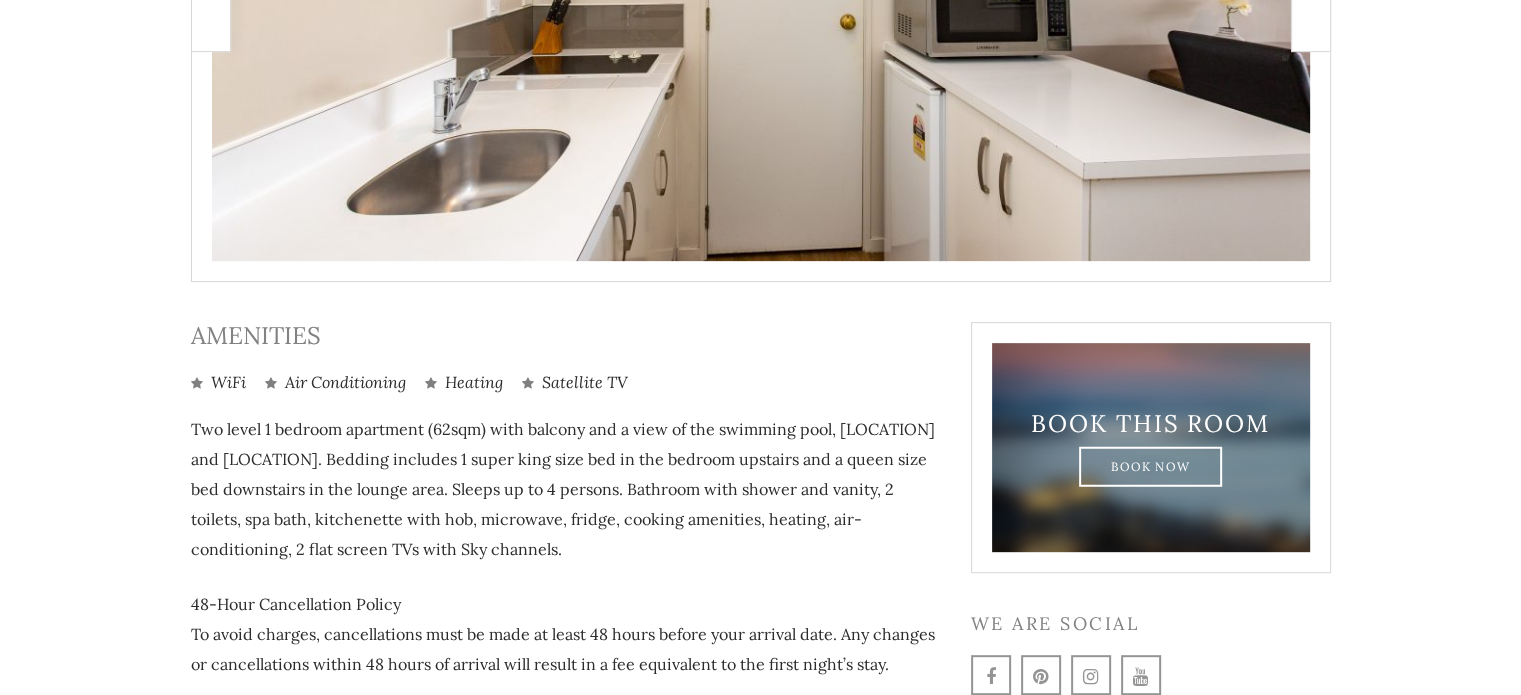 scroll, scrollTop: 800, scrollLeft: 0, axis: vertical 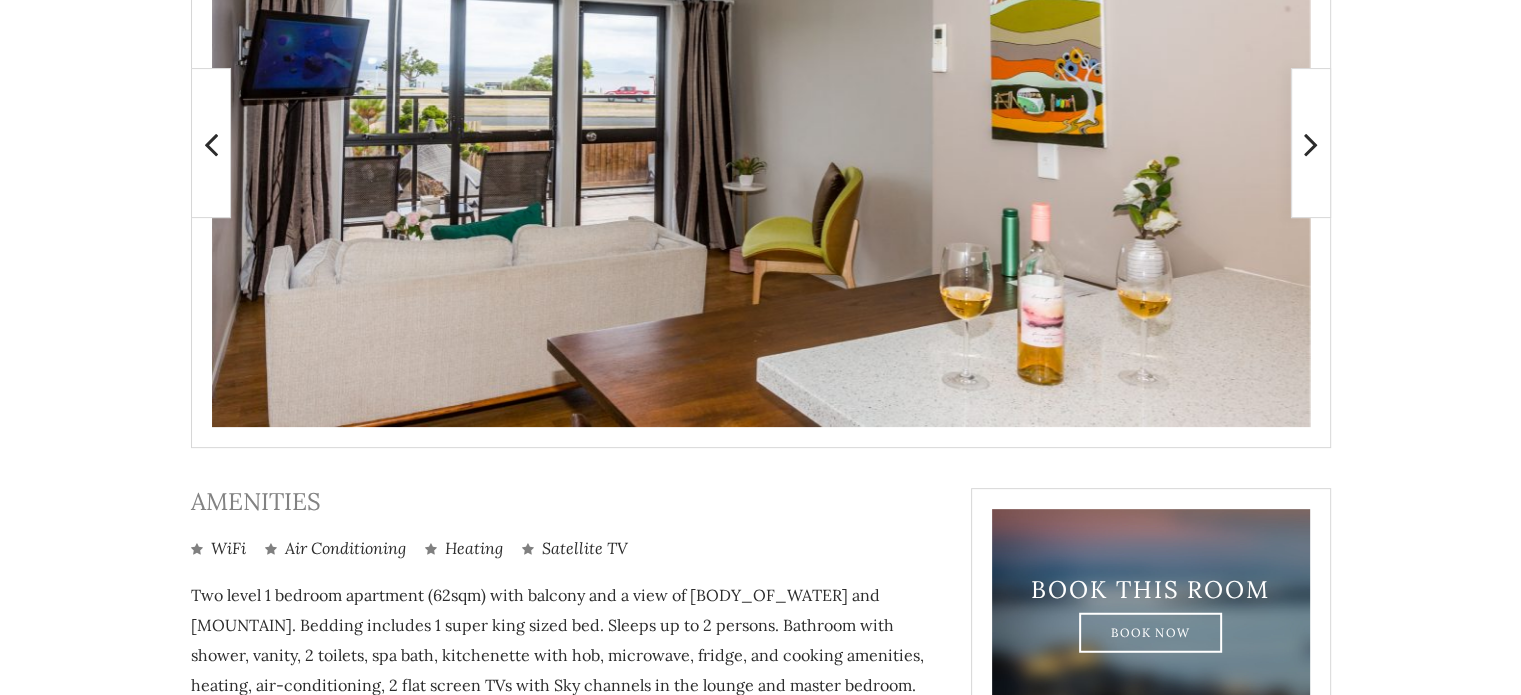 click on "WiFi" at bounding box center (761, 364) 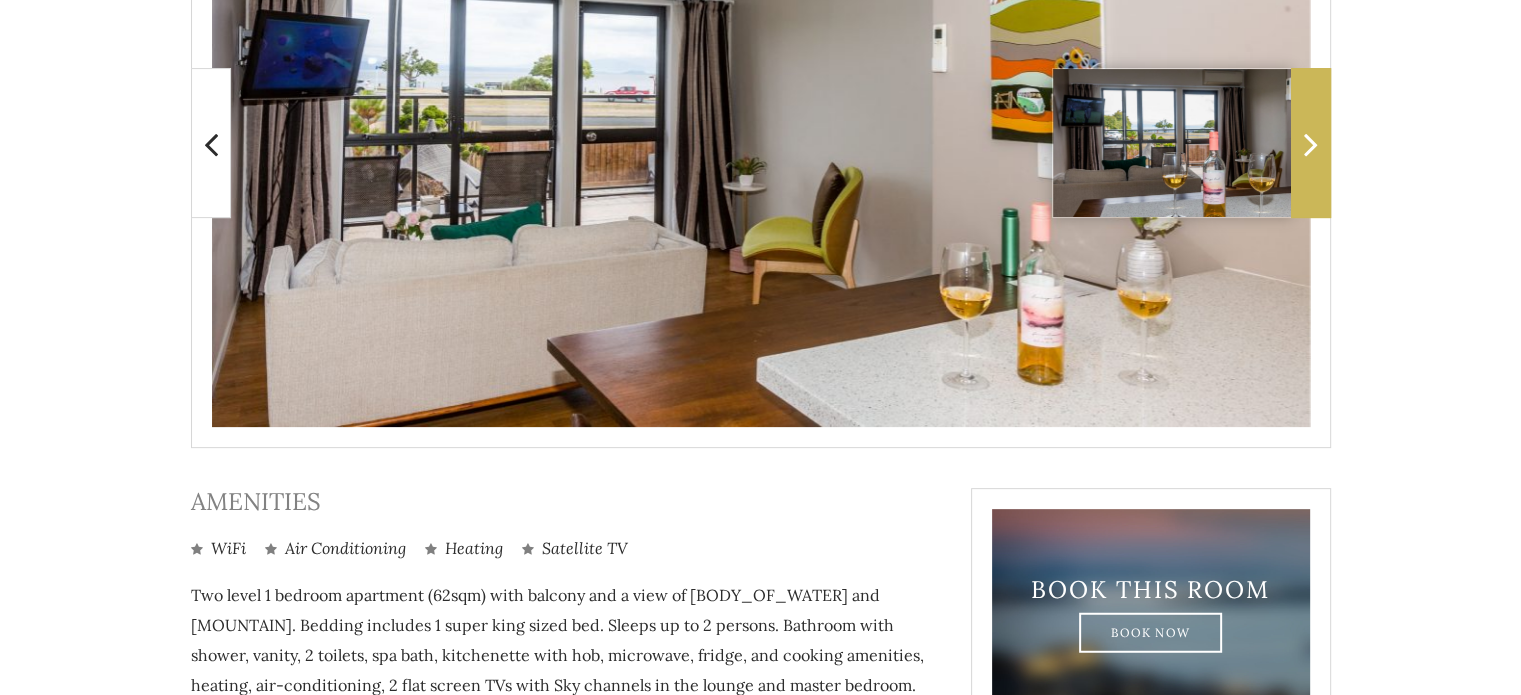 click at bounding box center [1311, 144] 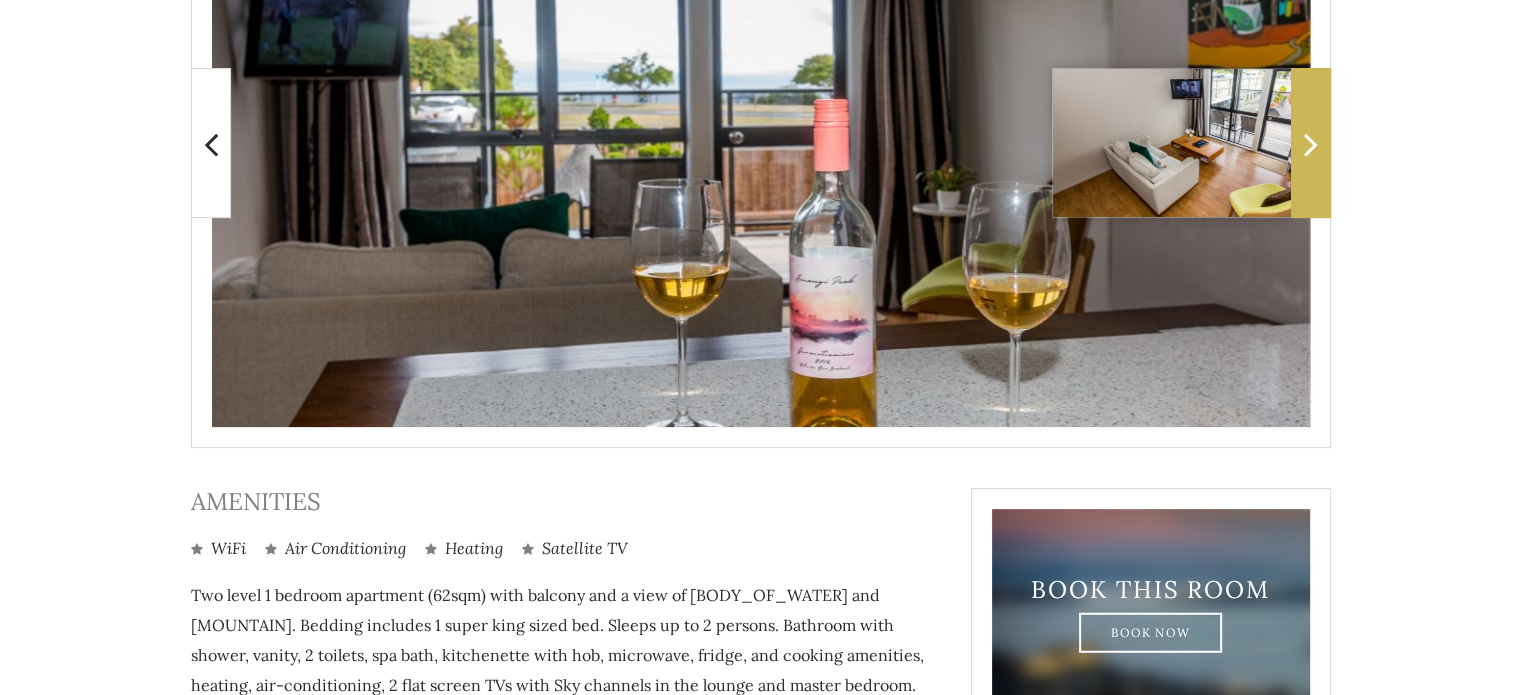 click at bounding box center (1311, 144) 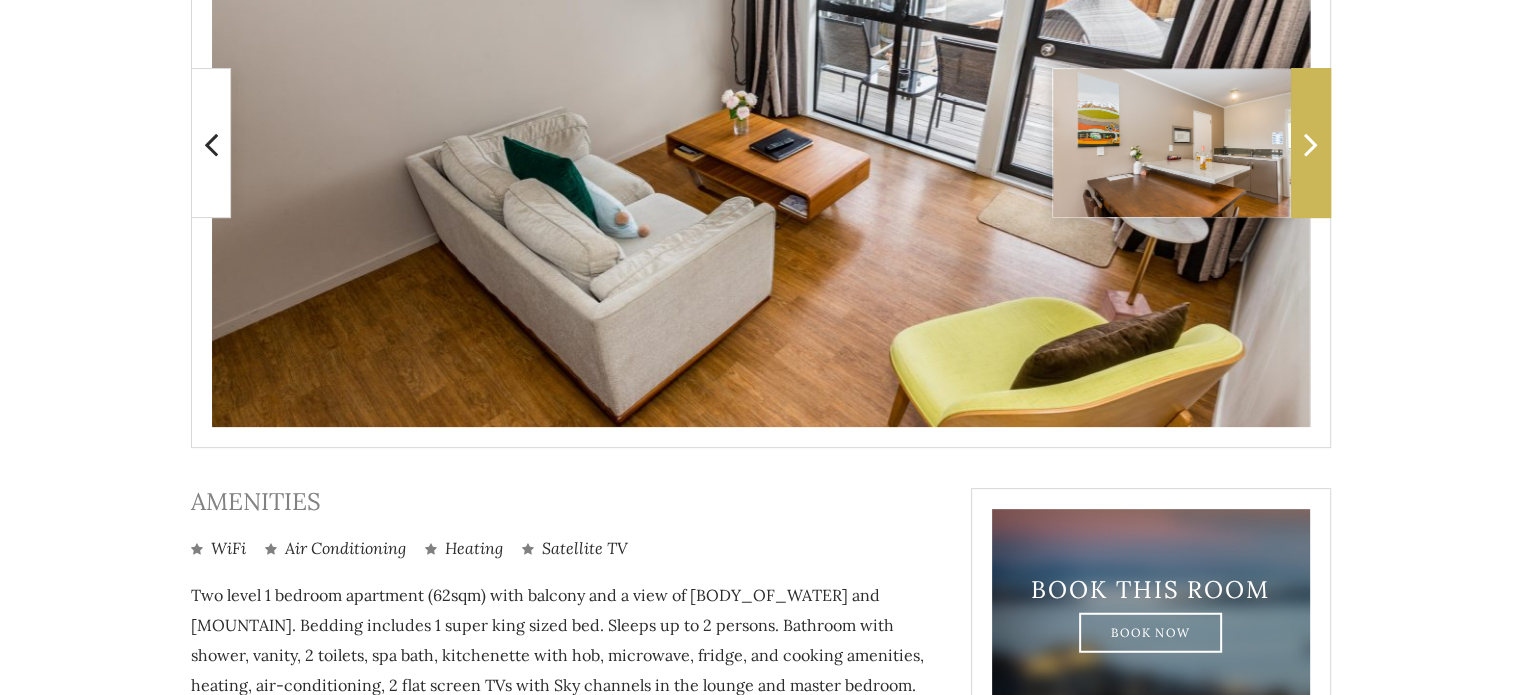 click at bounding box center [1311, 144] 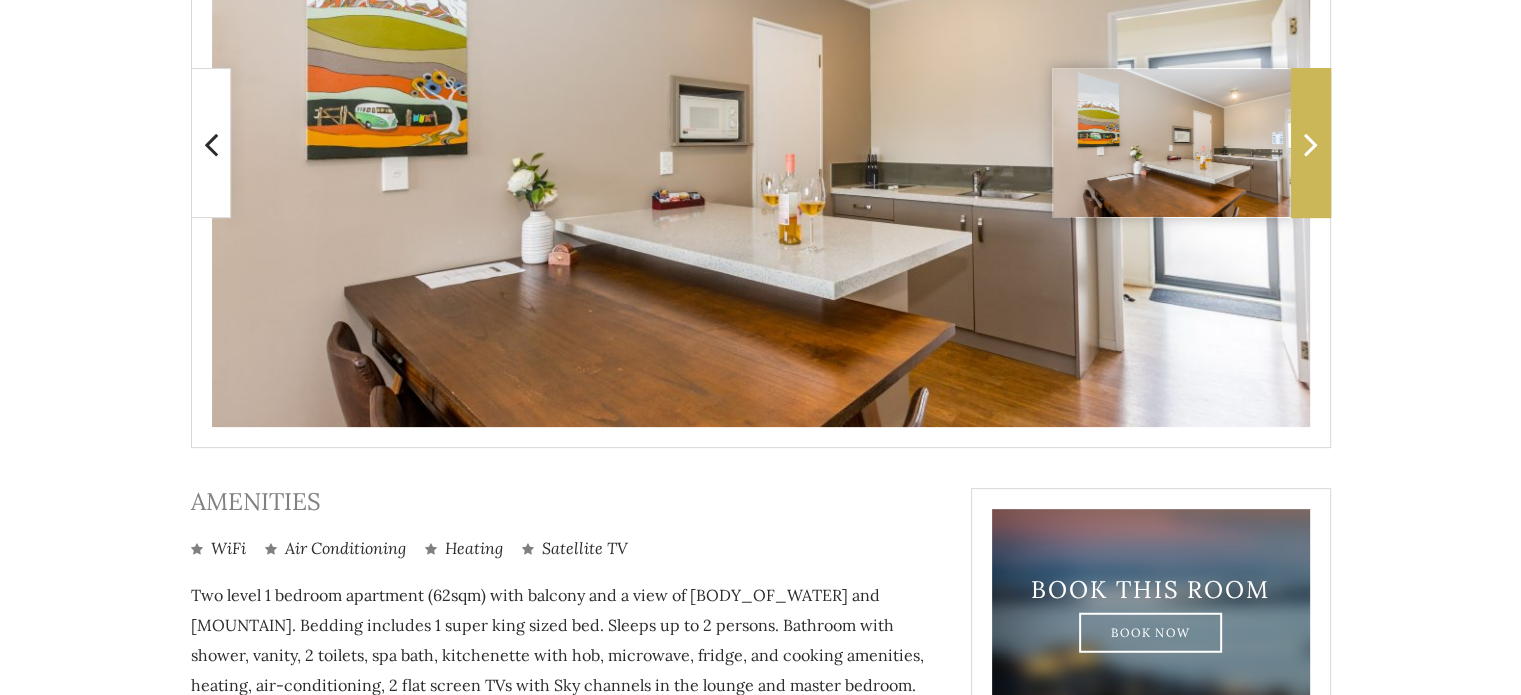 click at bounding box center (1311, 144) 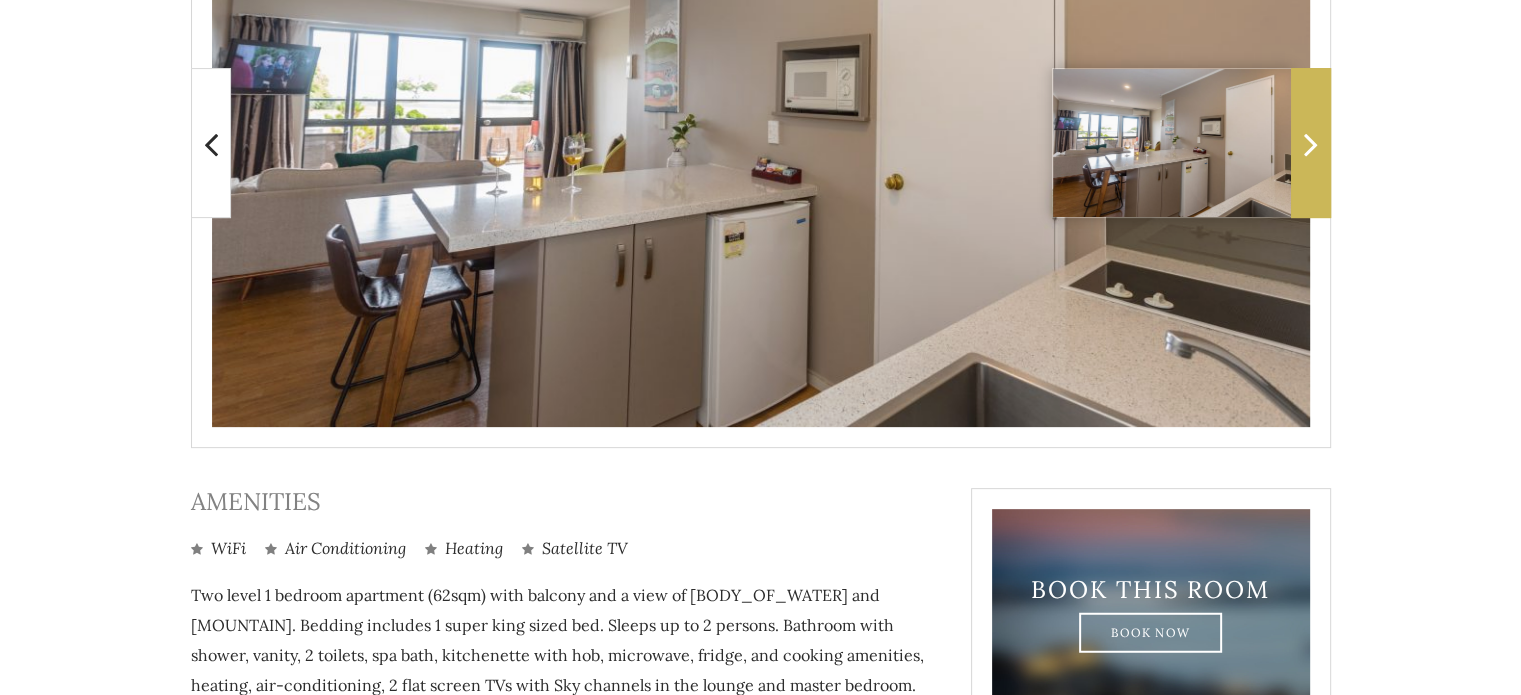click at bounding box center (1311, 144) 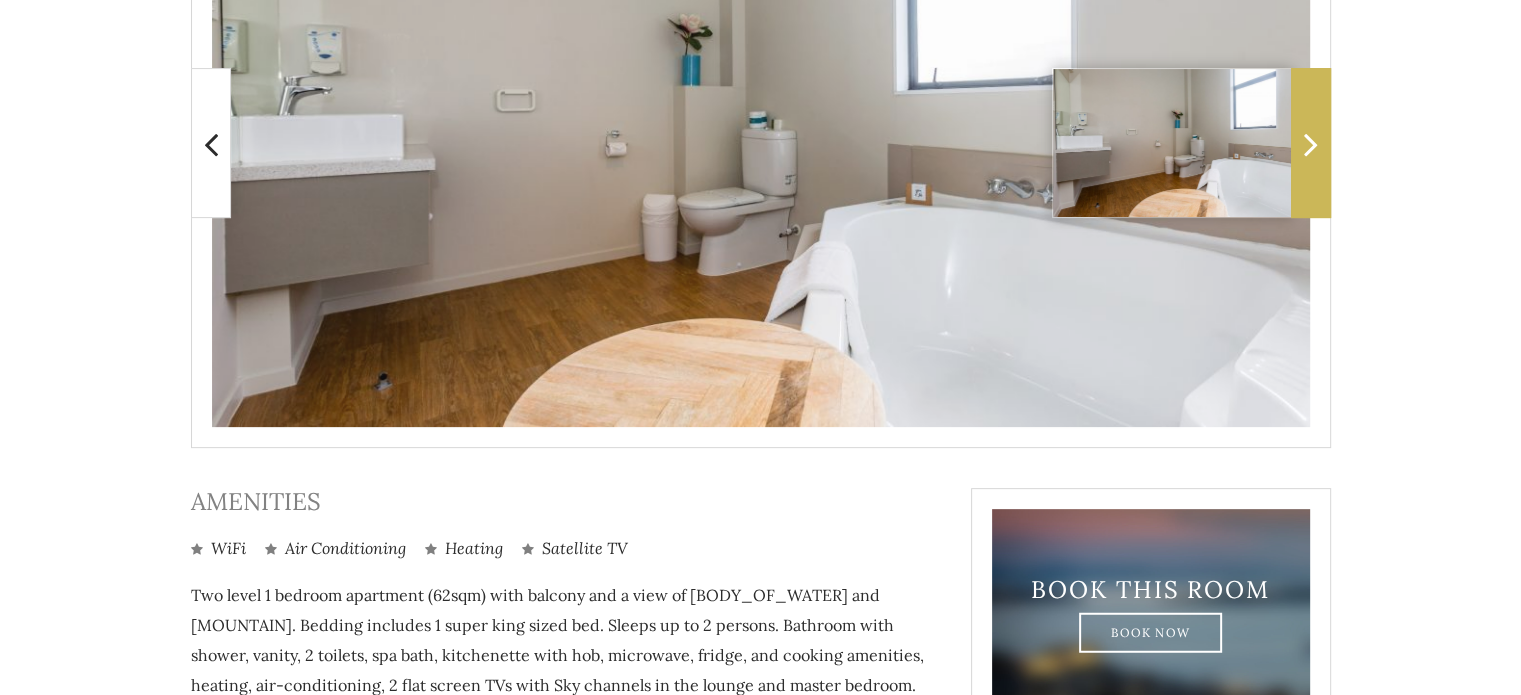click at bounding box center (1311, 144) 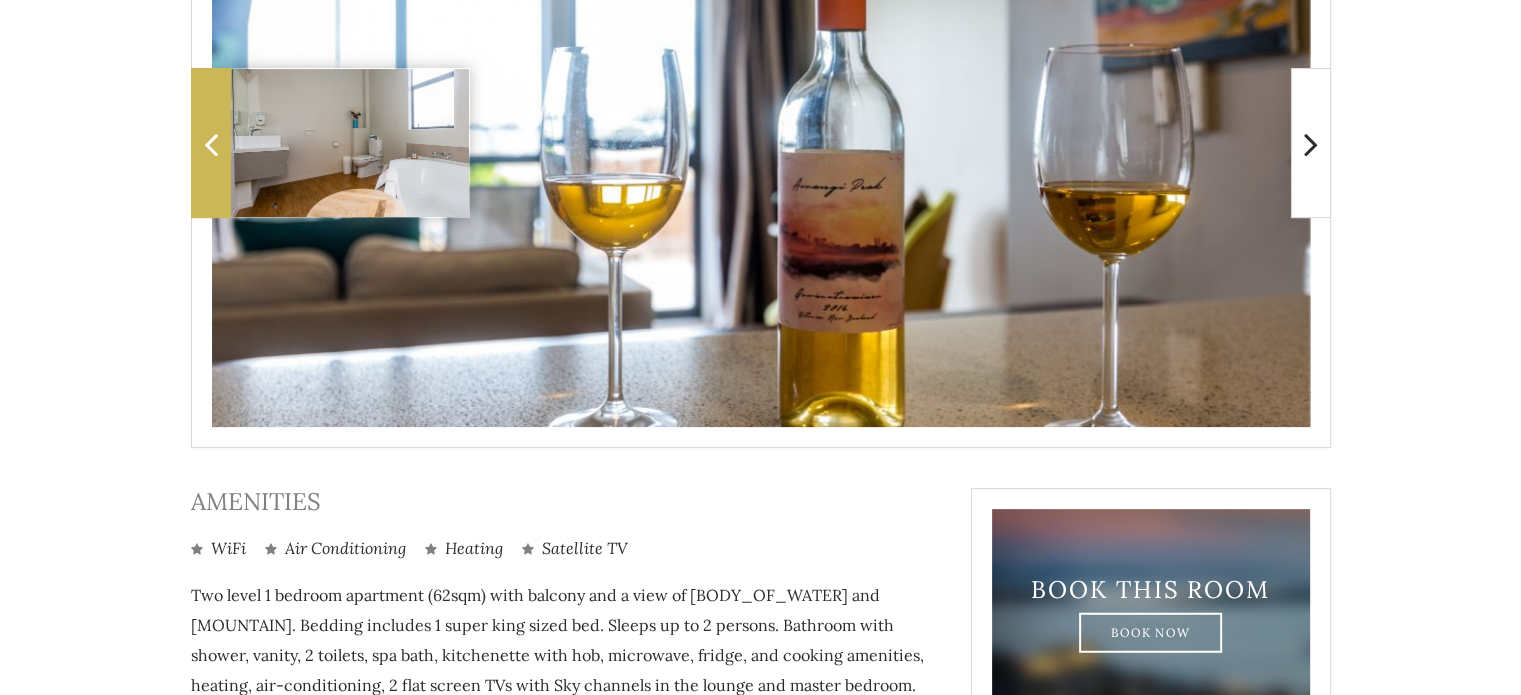 click at bounding box center [211, 143] 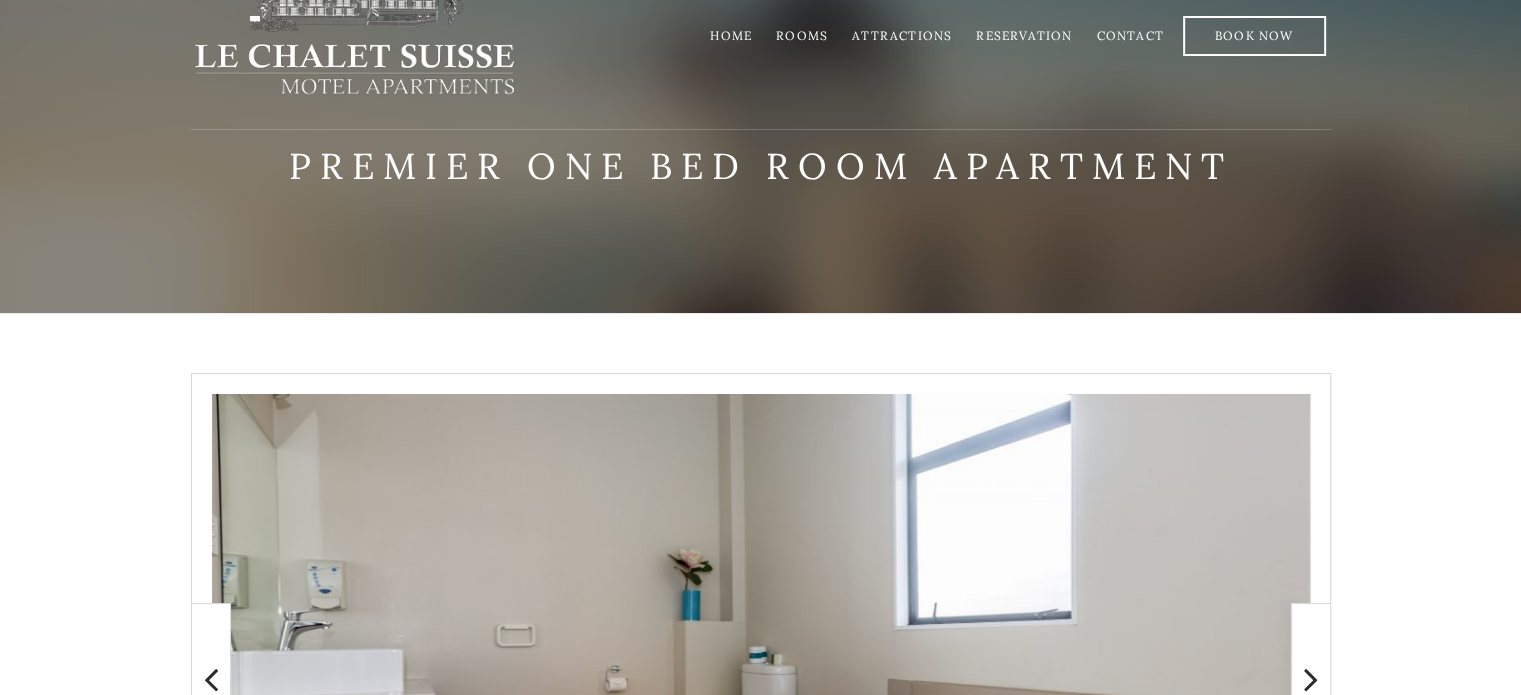 scroll, scrollTop: 0, scrollLeft: 0, axis: both 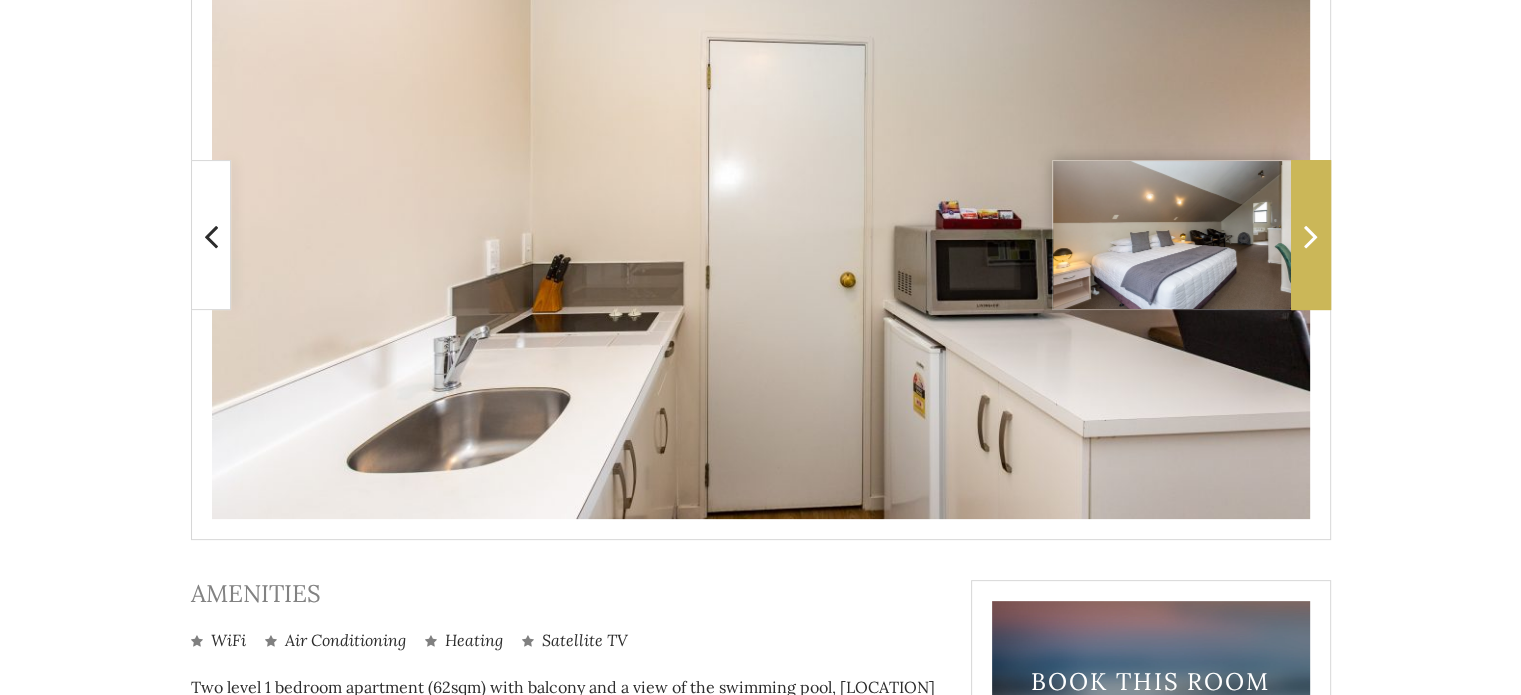 click at bounding box center (1311, 236) 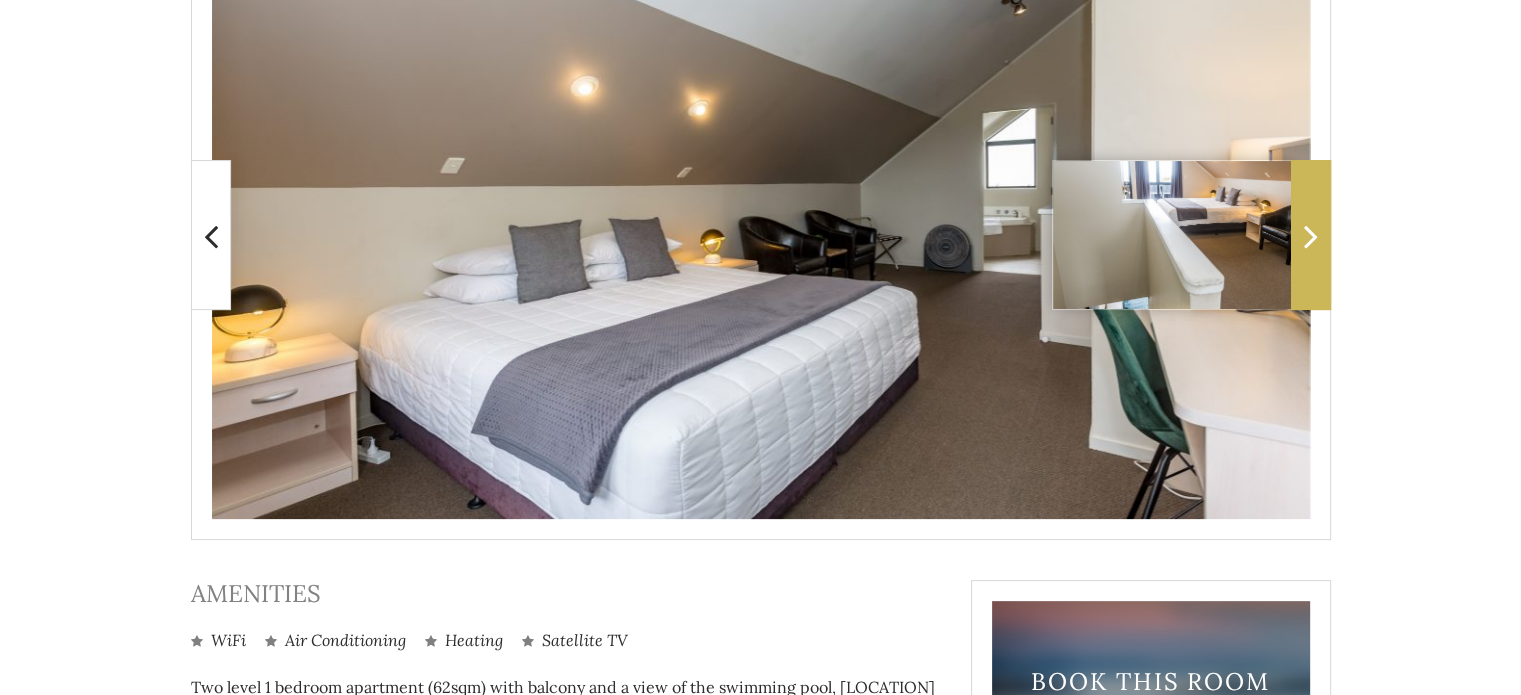 click at bounding box center [1311, 236] 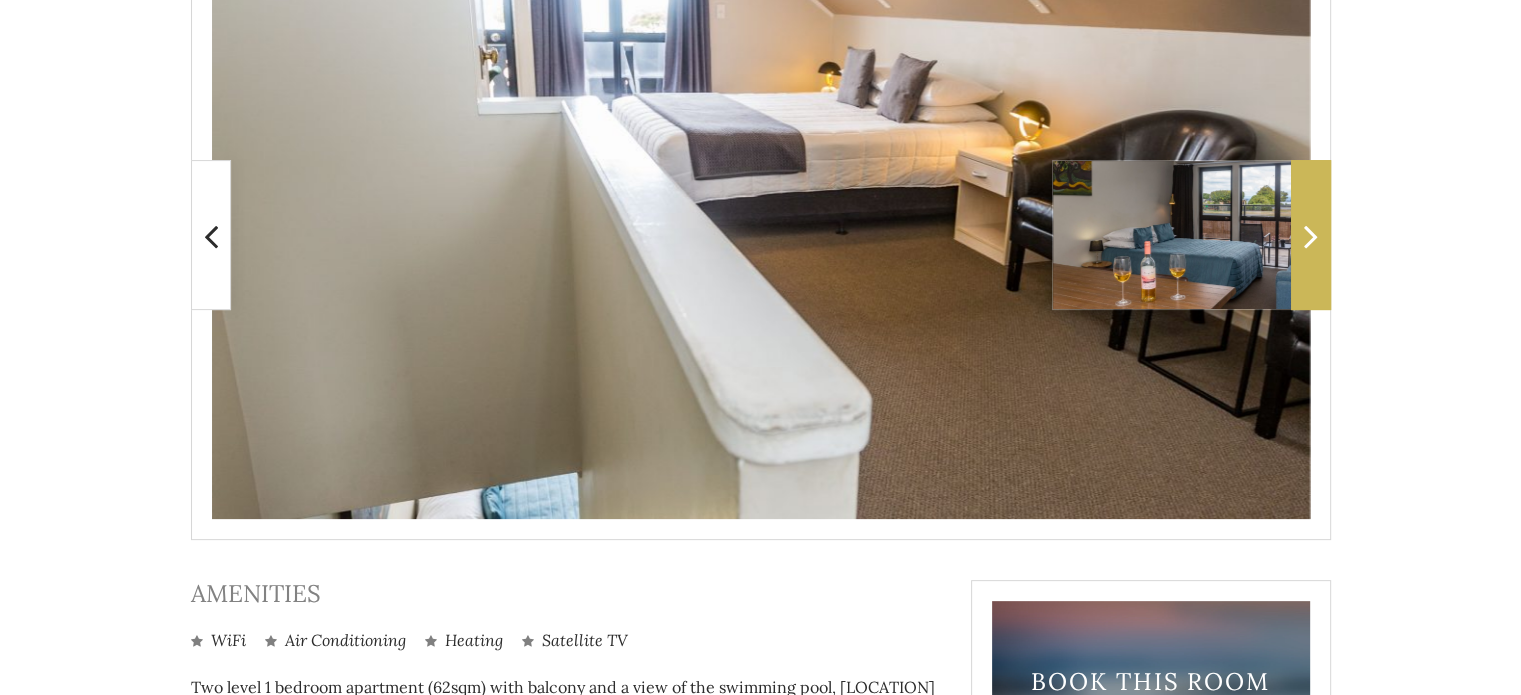 click at bounding box center (1311, 236) 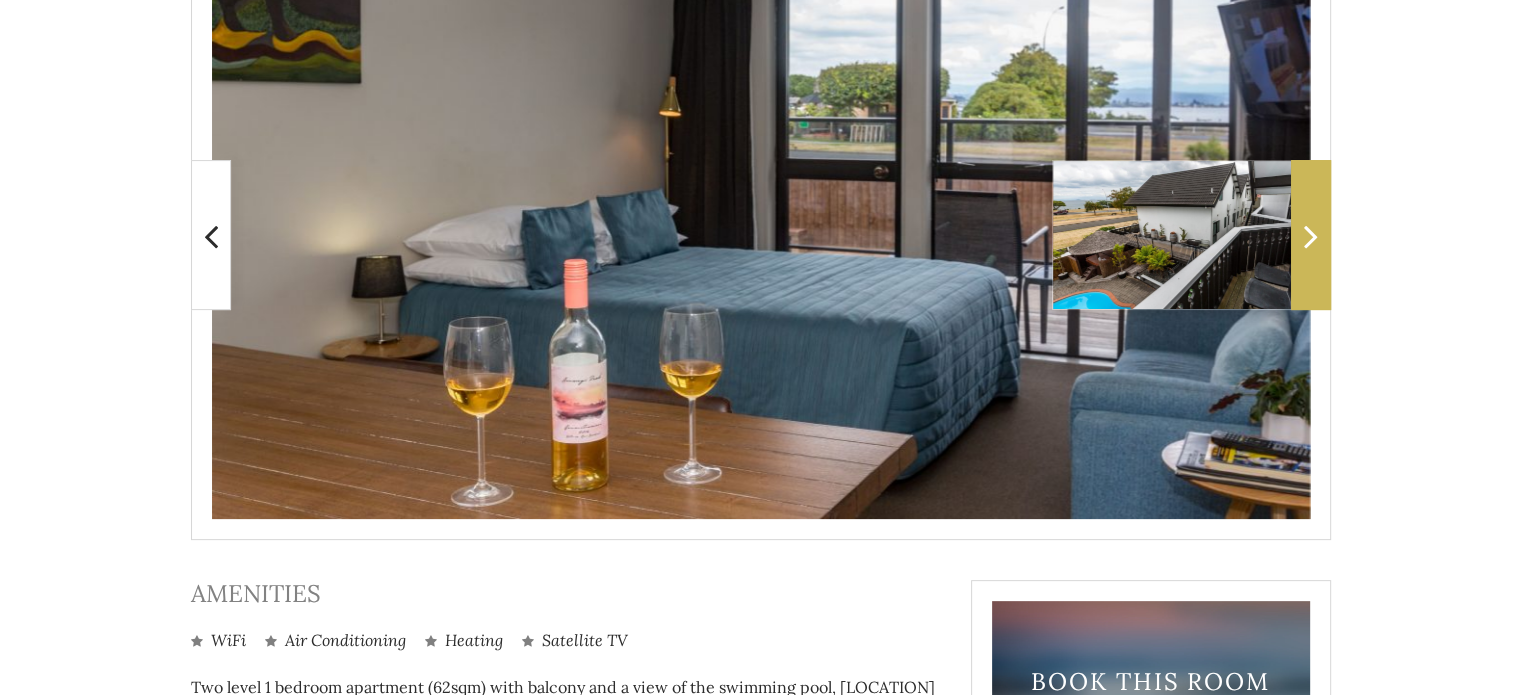 click at bounding box center (1311, 236) 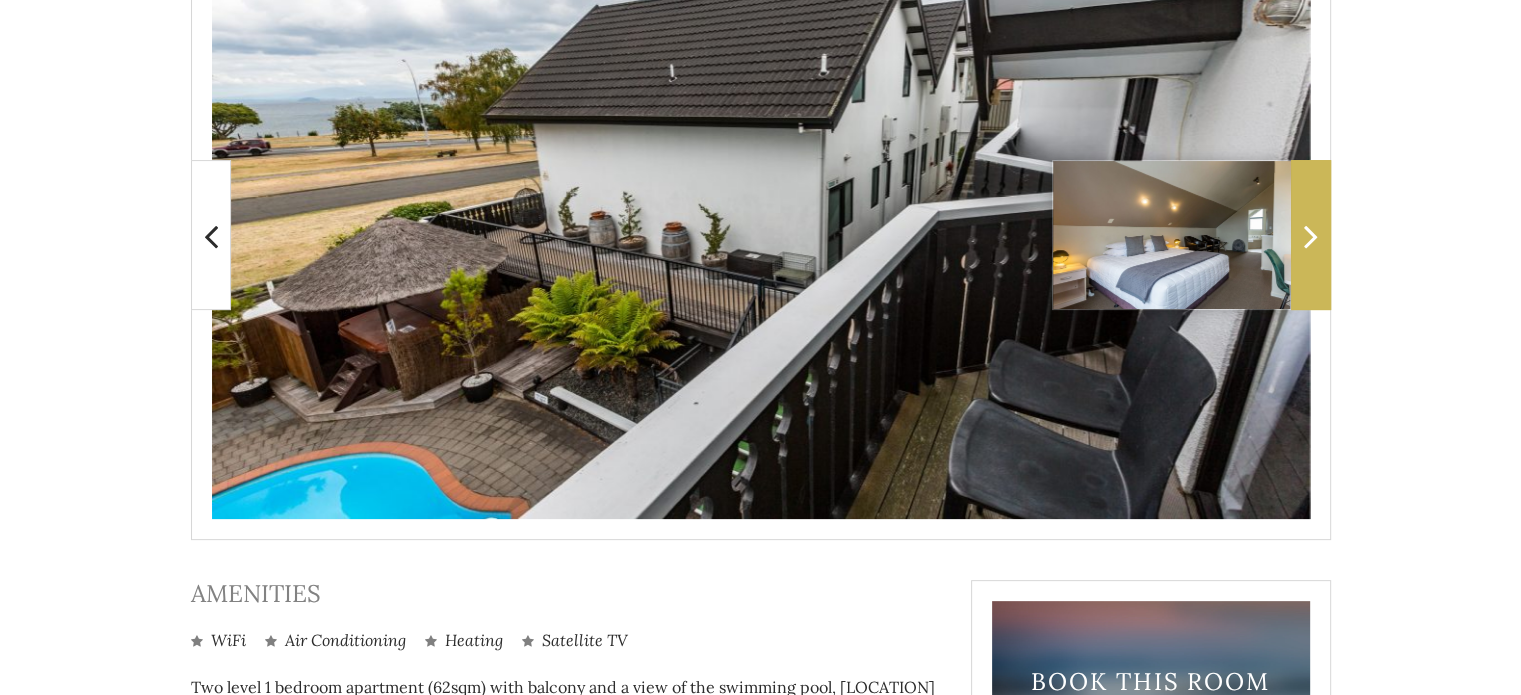 click at bounding box center [1311, 236] 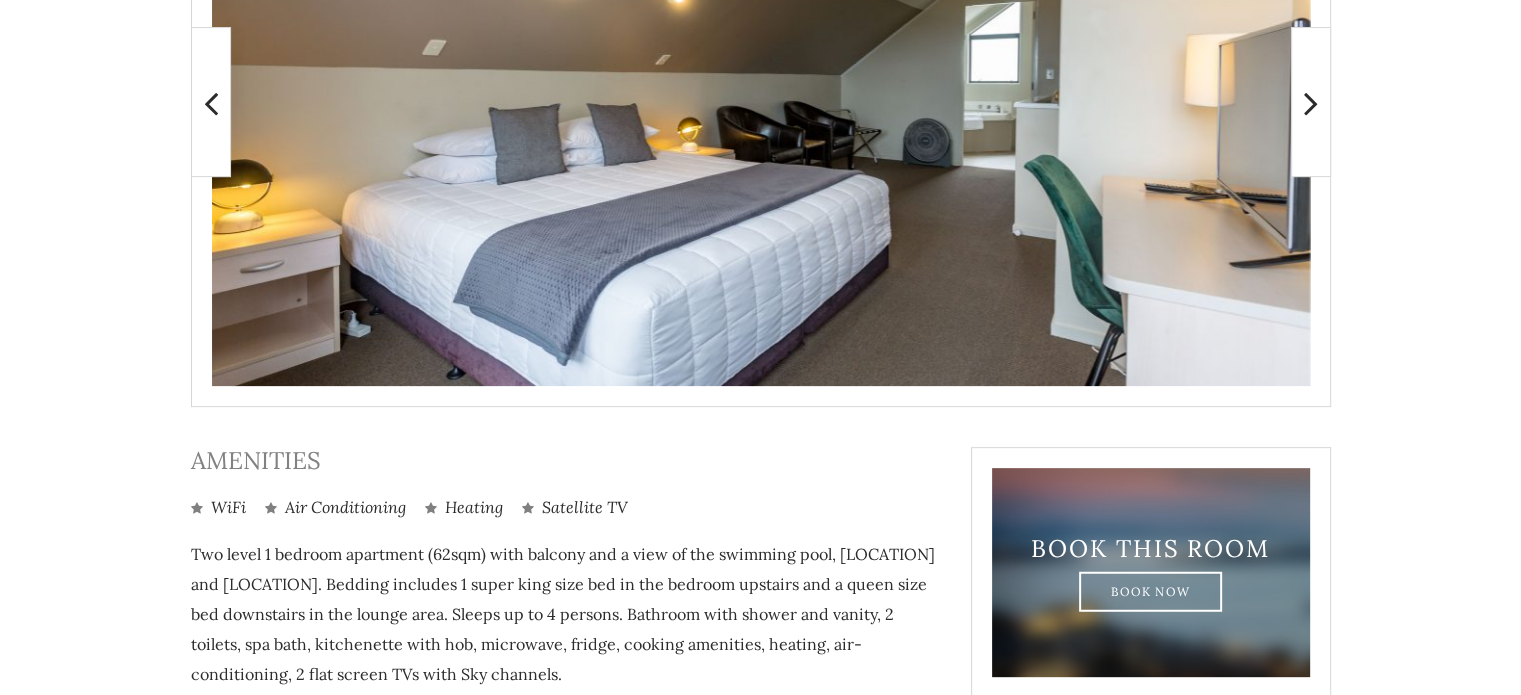 scroll, scrollTop: 492, scrollLeft: 0, axis: vertical 